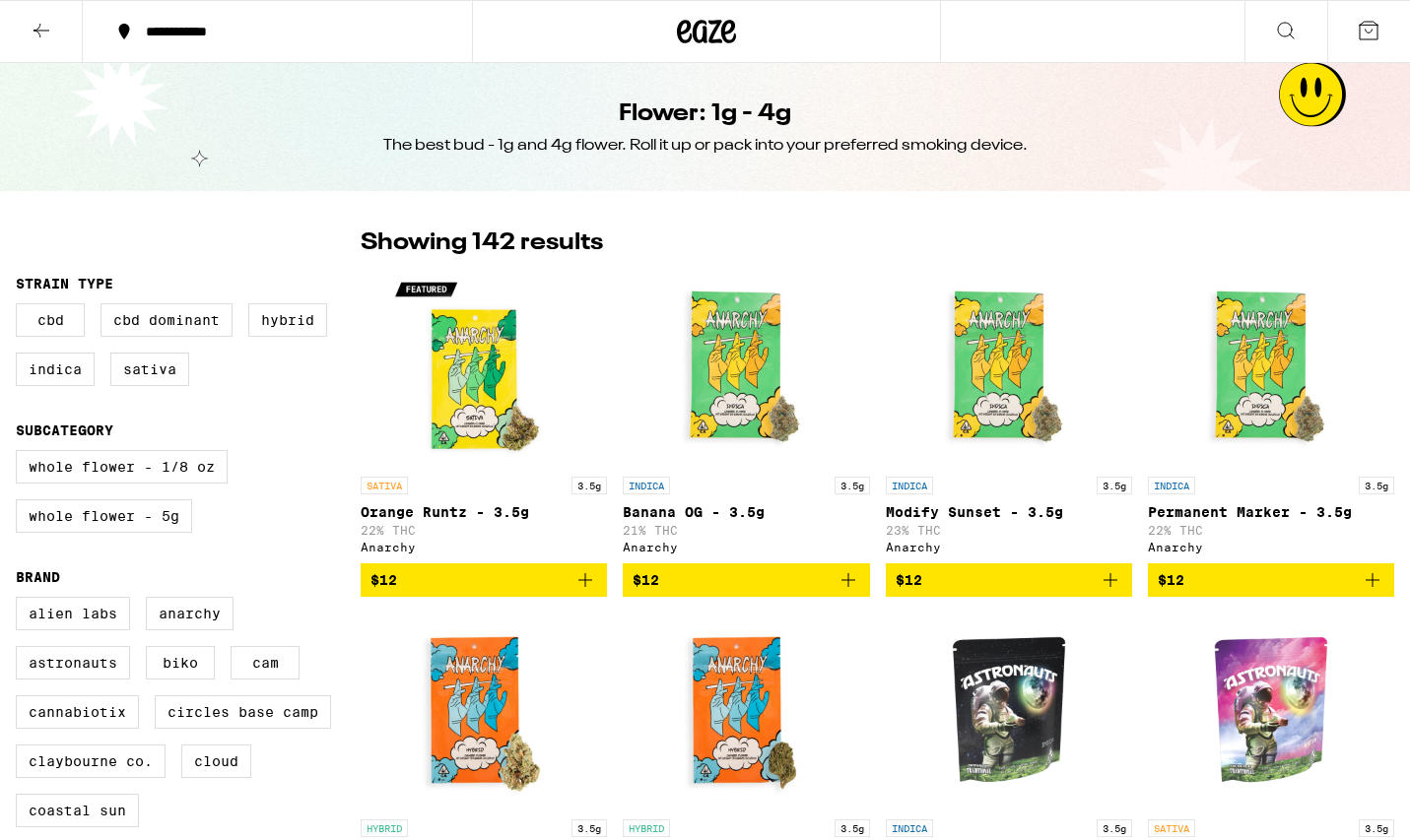 scroll, scrollTop: 0, scrollLeft: 0, axis: both 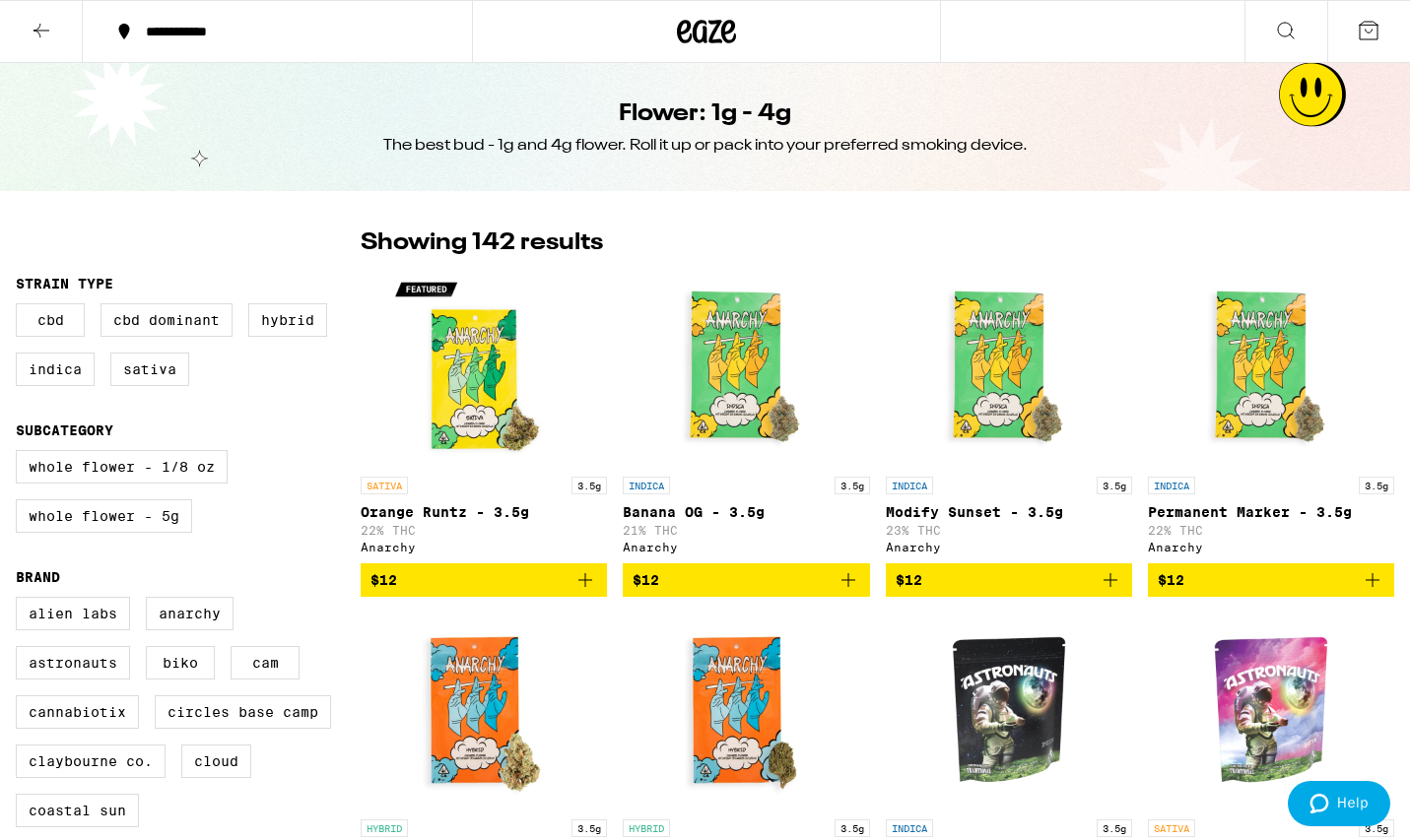 click at bounding box center (41, 31) 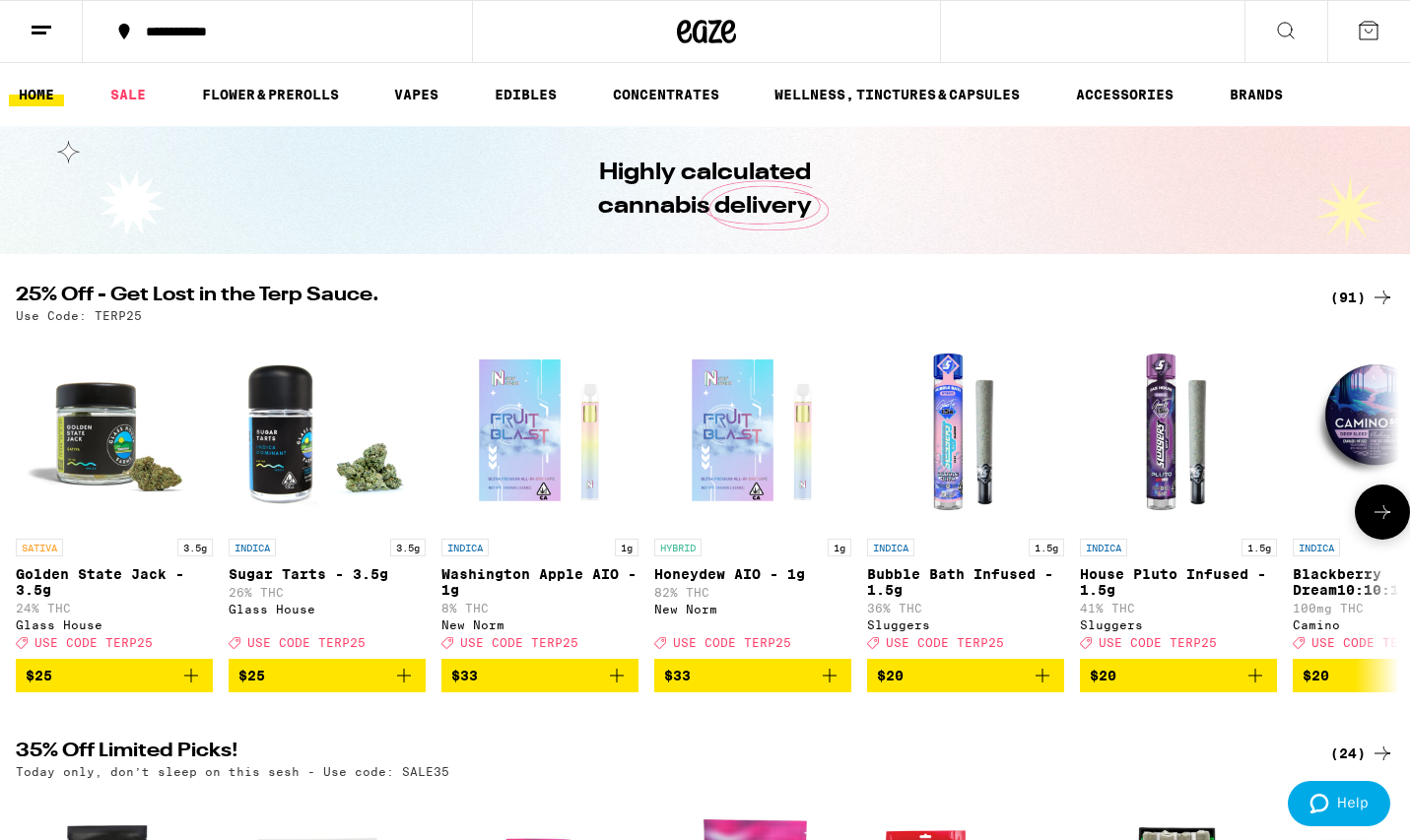 scroll, scrollTop: 0, scrollLeft: 0, axis: both 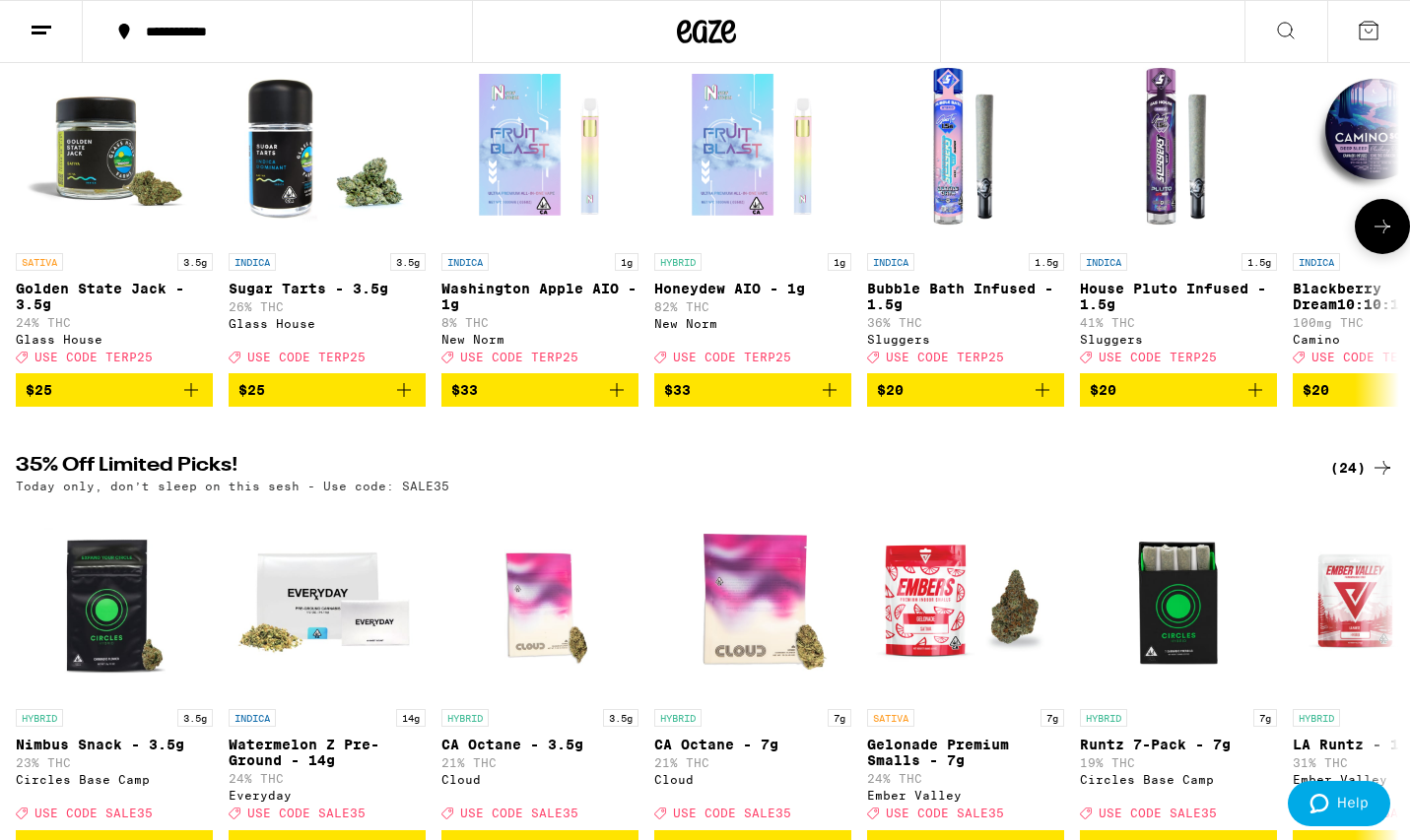 click on "(24)" at bounding box center [1362, 468] 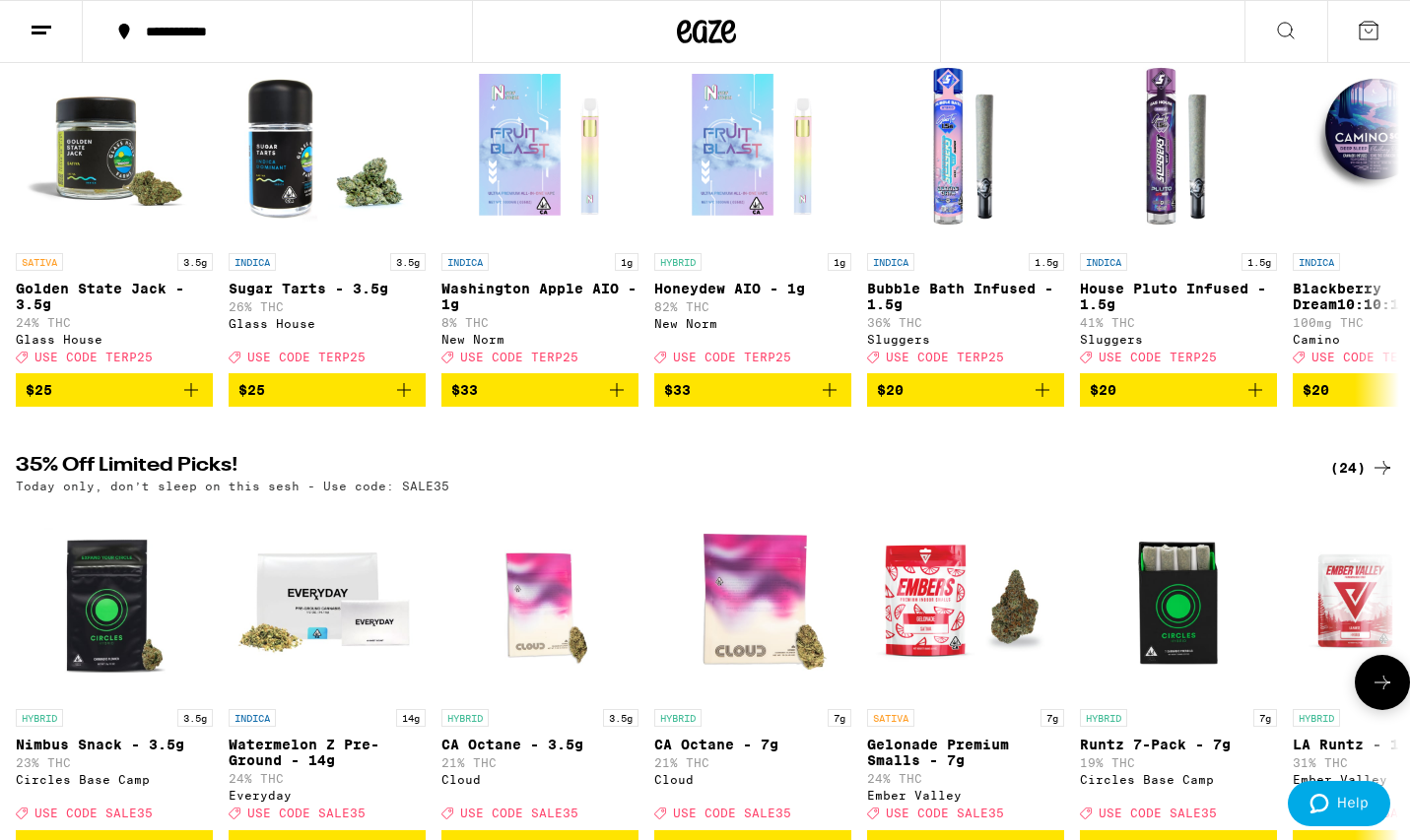 scroll, scrollTop: 436, scrollLeft: 0, axis: vertical 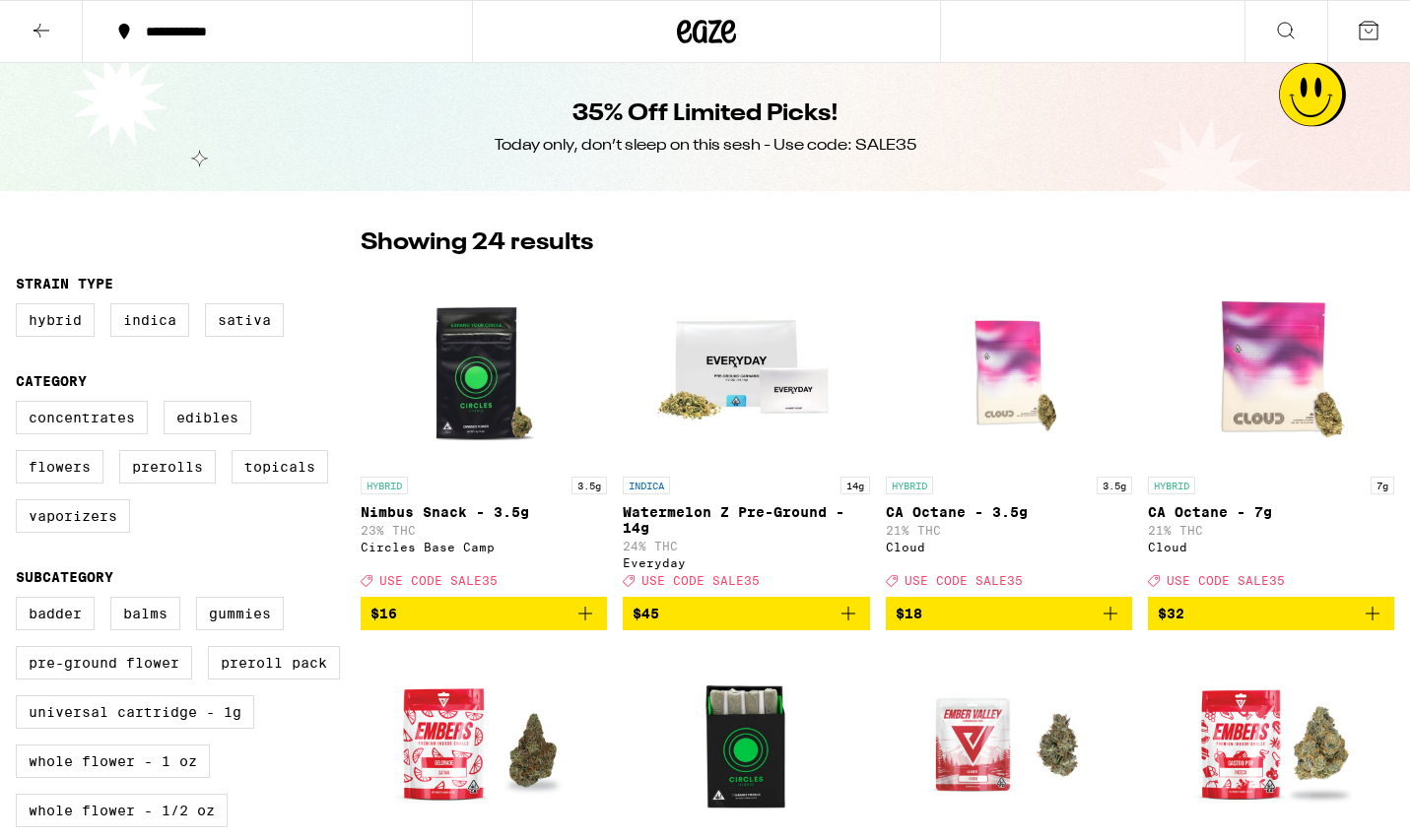 click on "Indica" at bounding box center [150, 320] 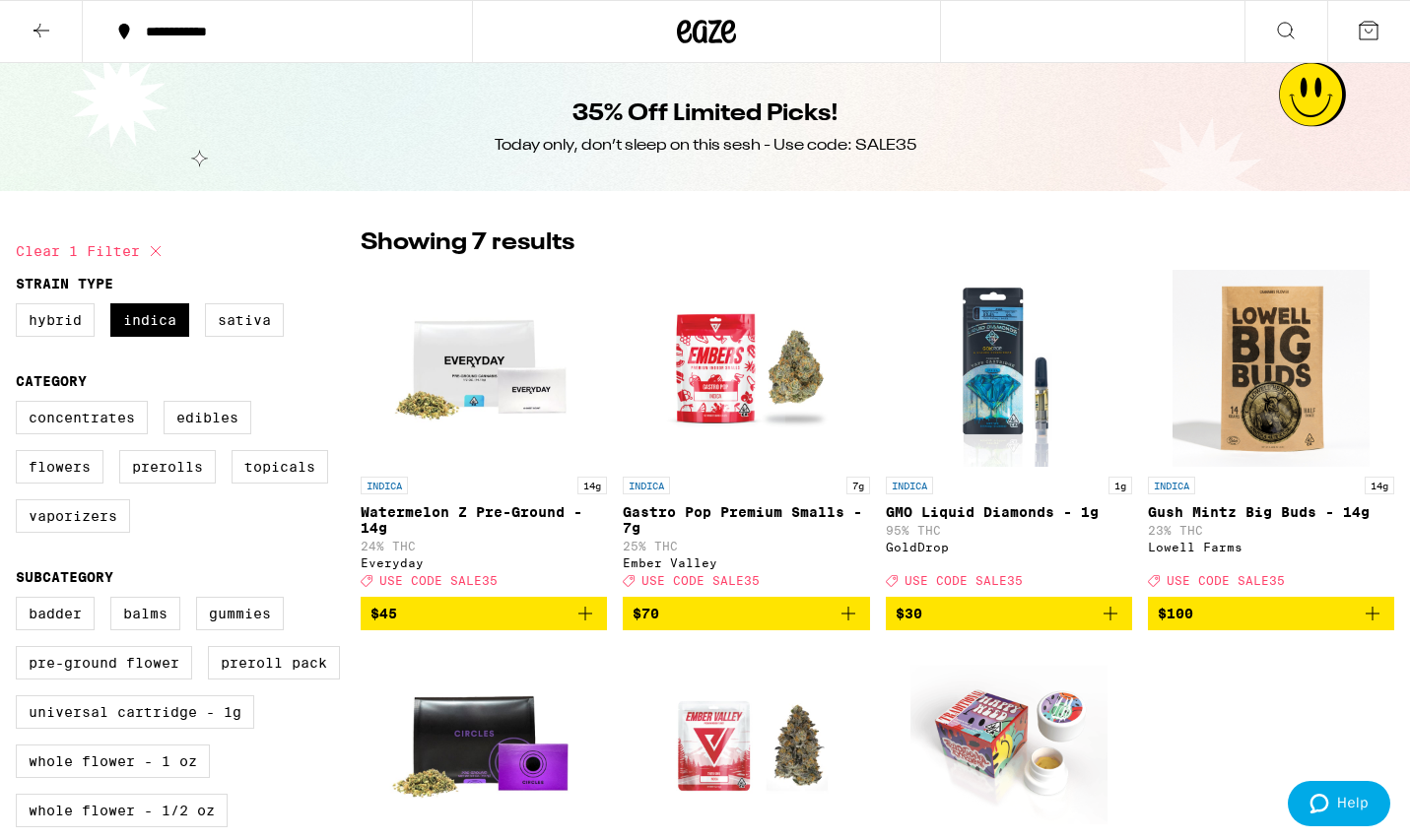 click on "Clear 1 filter" at bounding box center (188, 251) 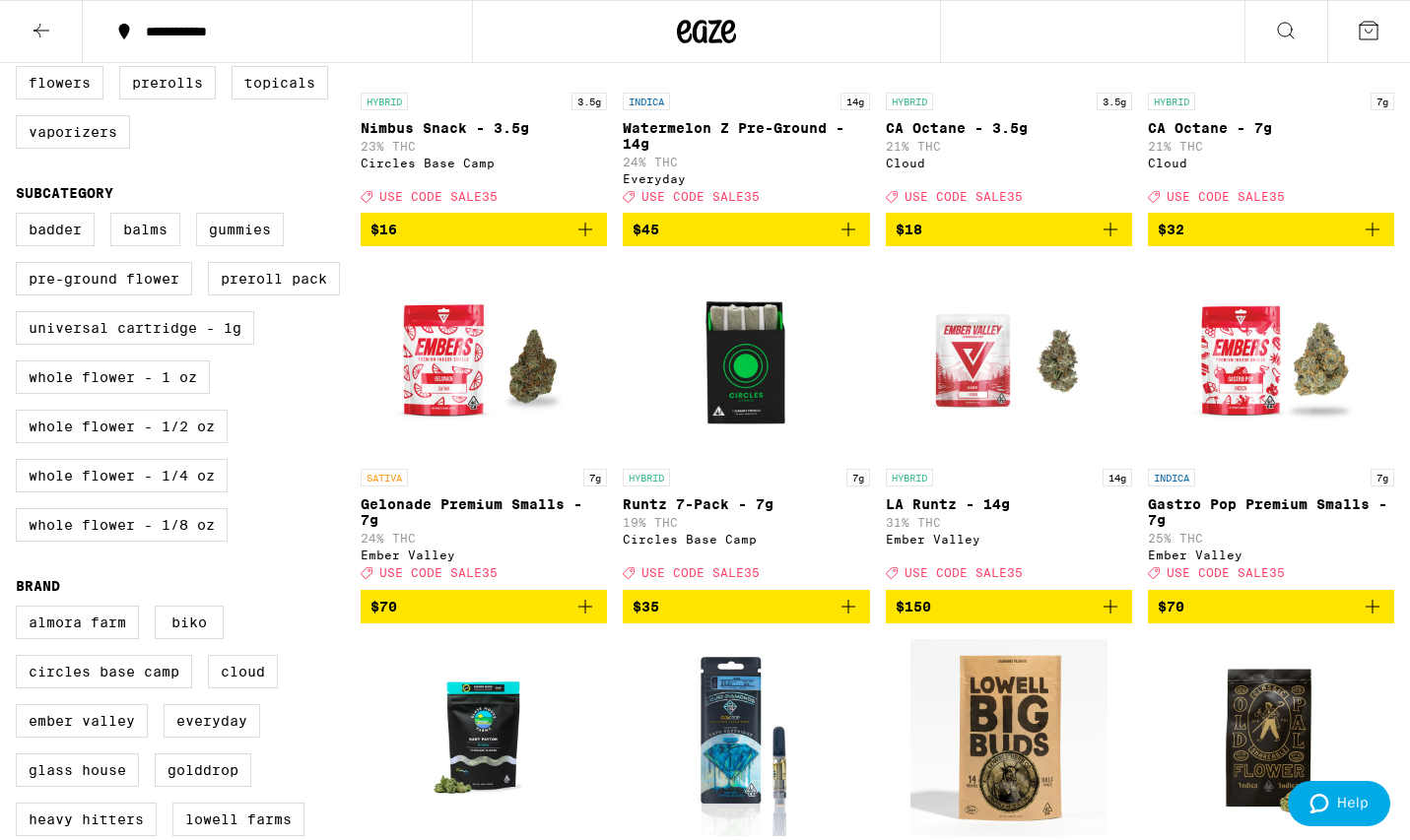 scroll, scrollTop: 387, scrollLeft: 0, axis: vertical 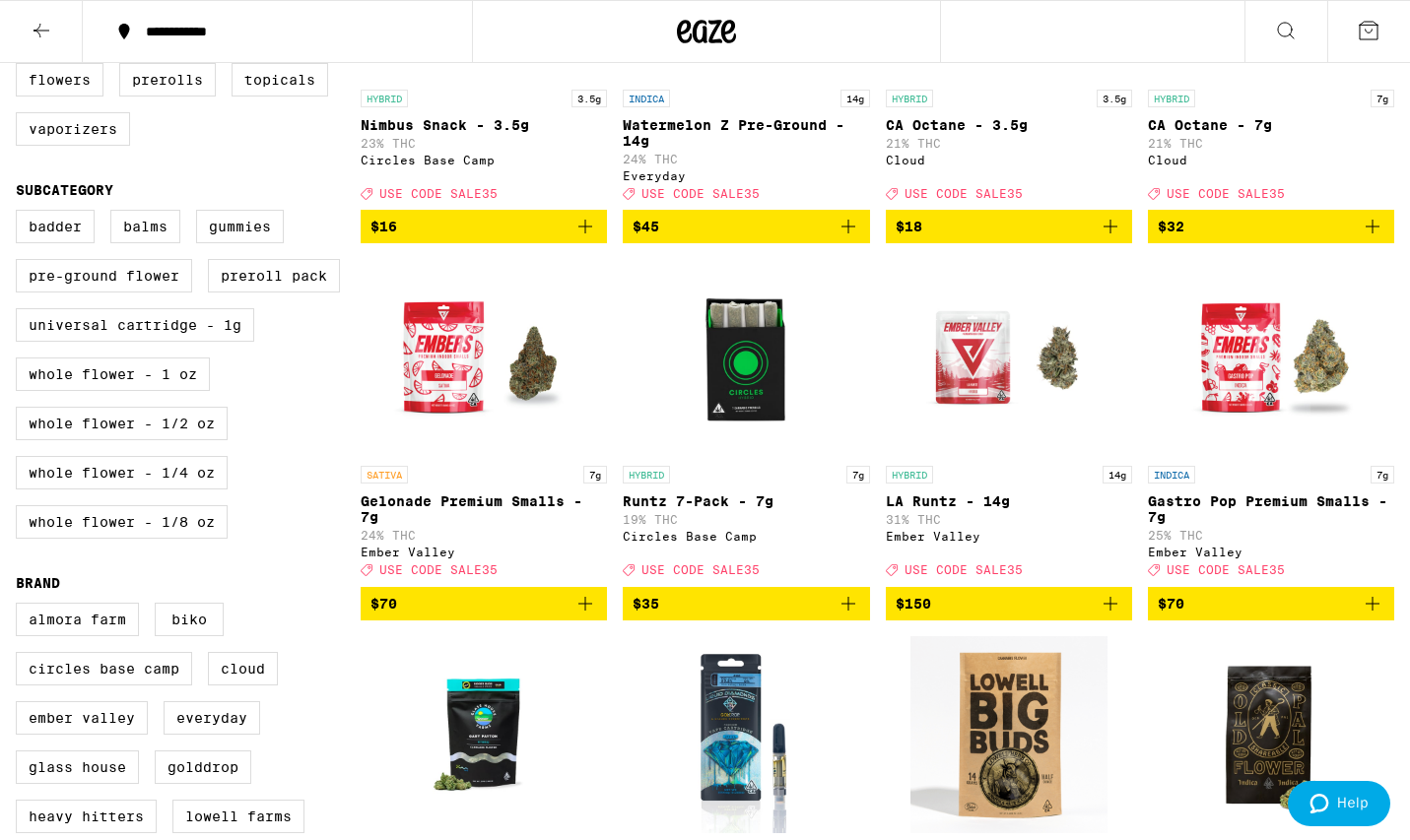 click at bounding box center (1373, 604) 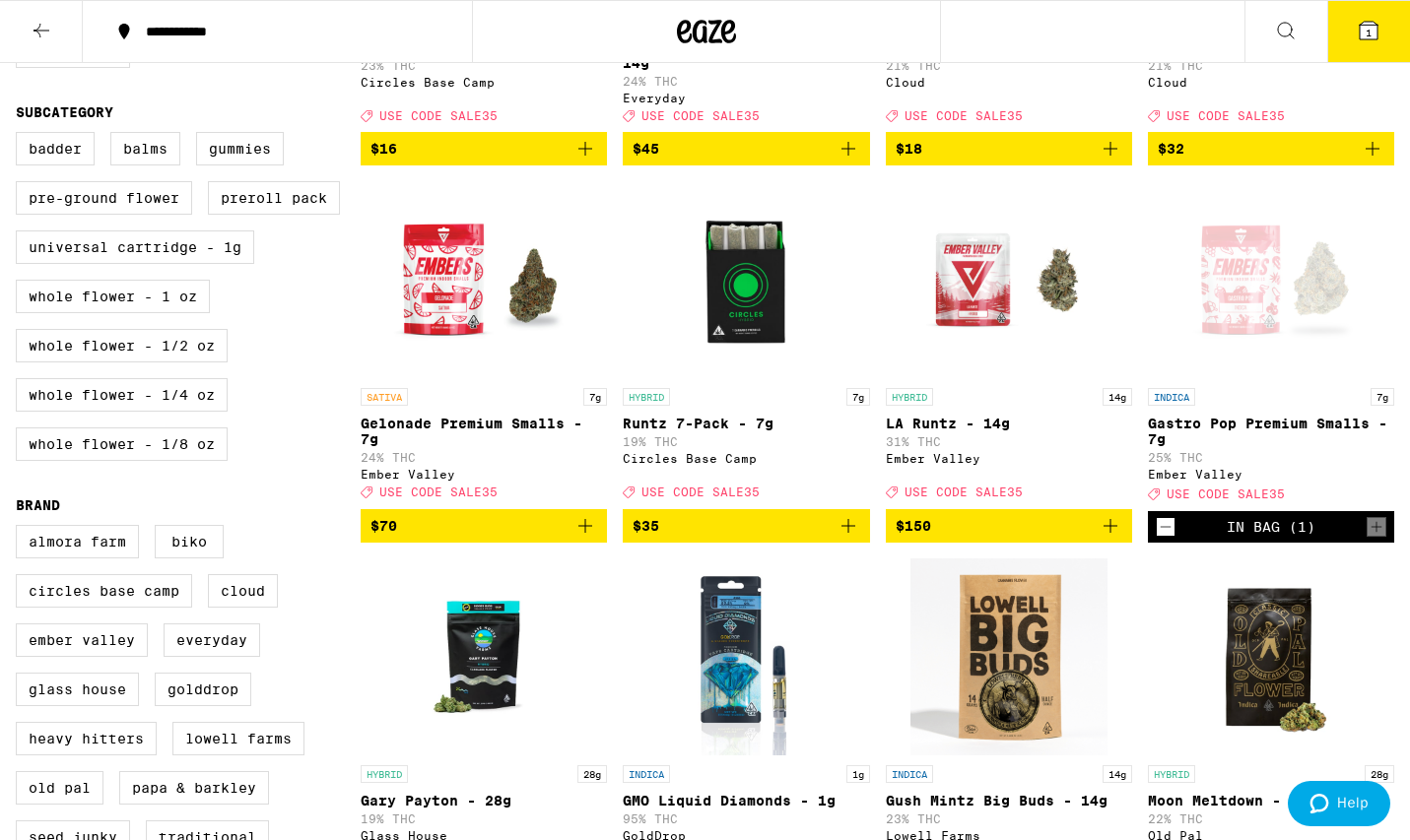 scroll, scrollTop: 466, scrollLeft: 0, axis: vertical 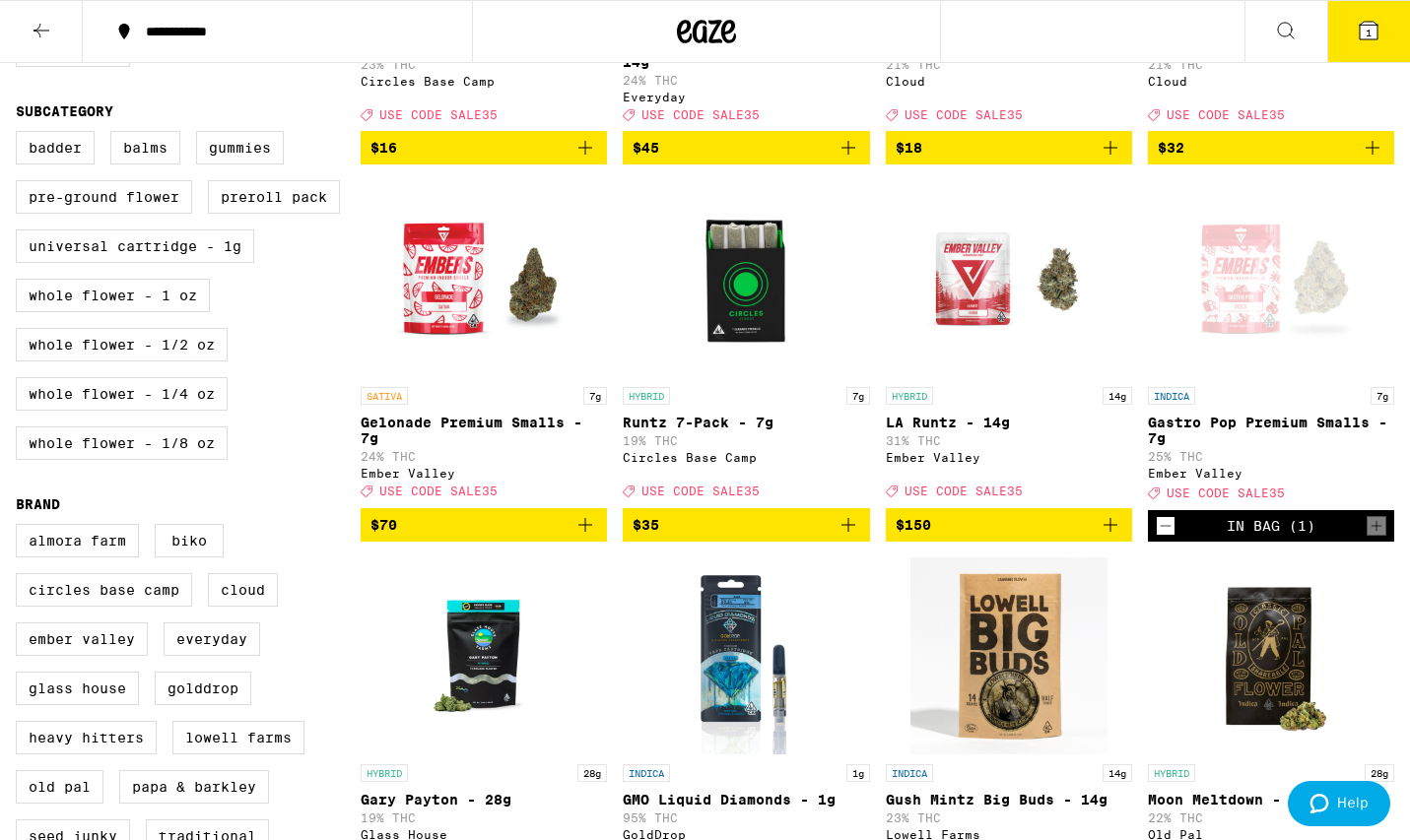 click at bounding box center (585, 525) 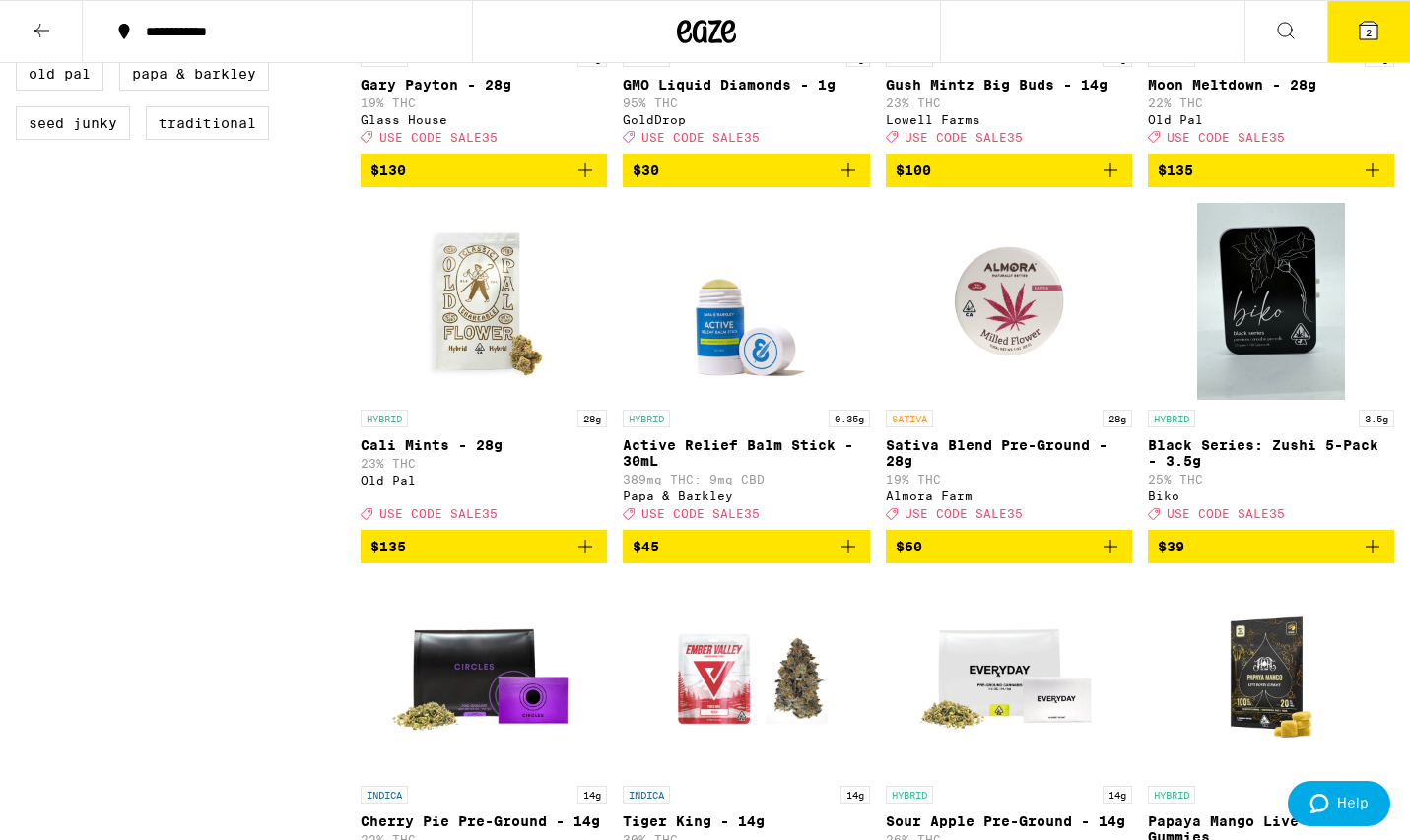 scroll, scrollTop: 1190, scrollLeft: 0, axis: vertical 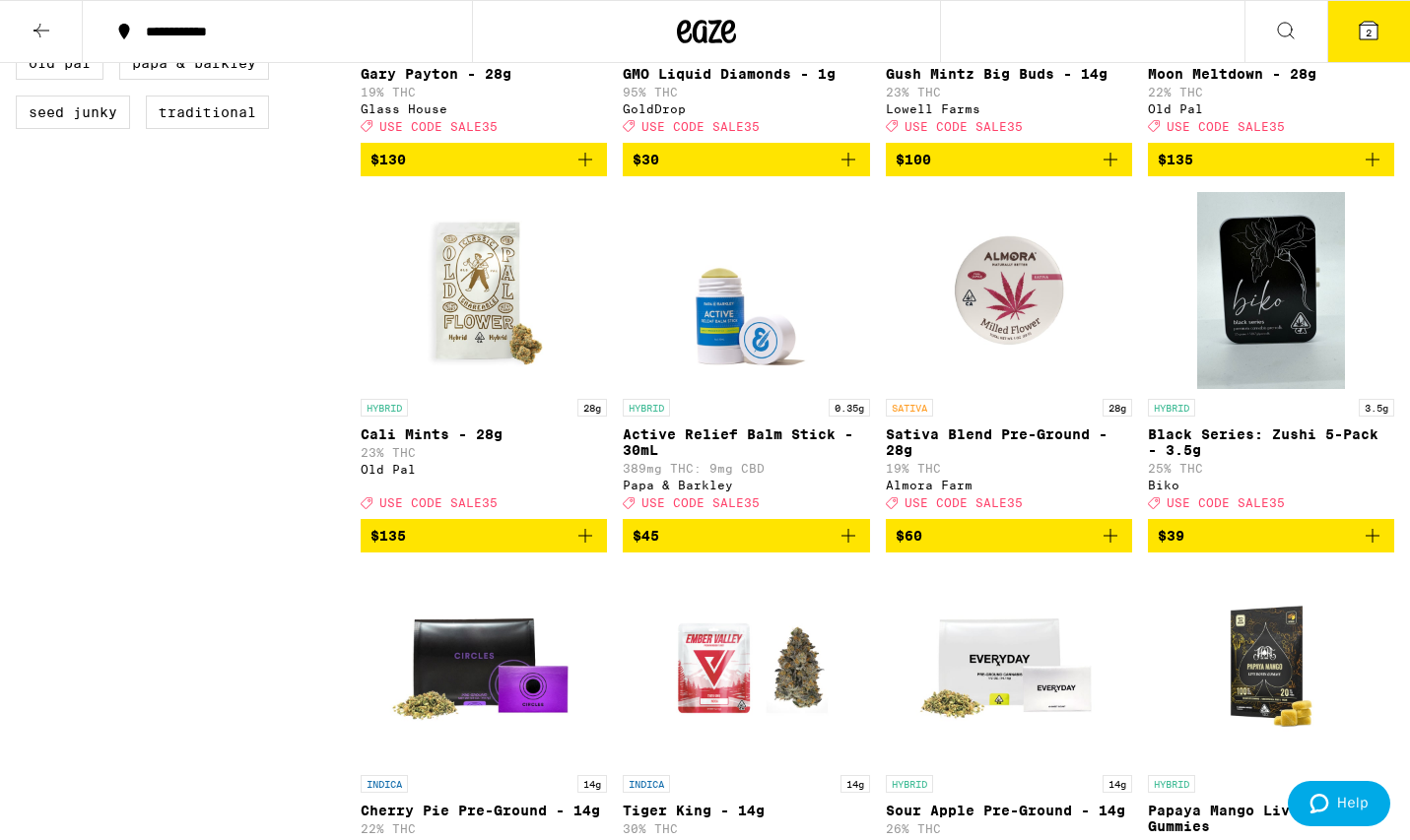 click on "Active Relief Balm Stick - 30mL" at bounding box center [746, 442] 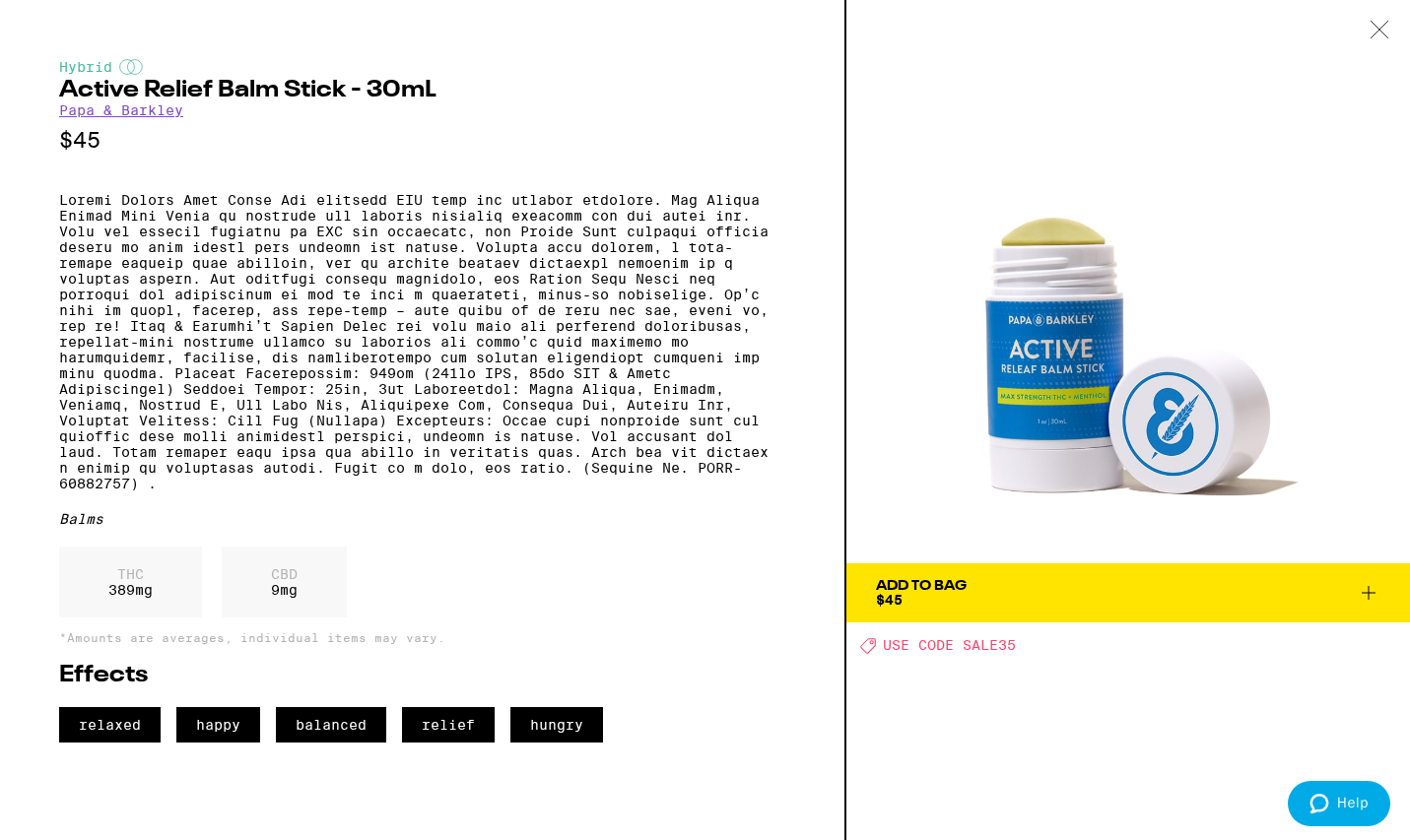 click on "Add To Bag" at bounding box center (921, 586) 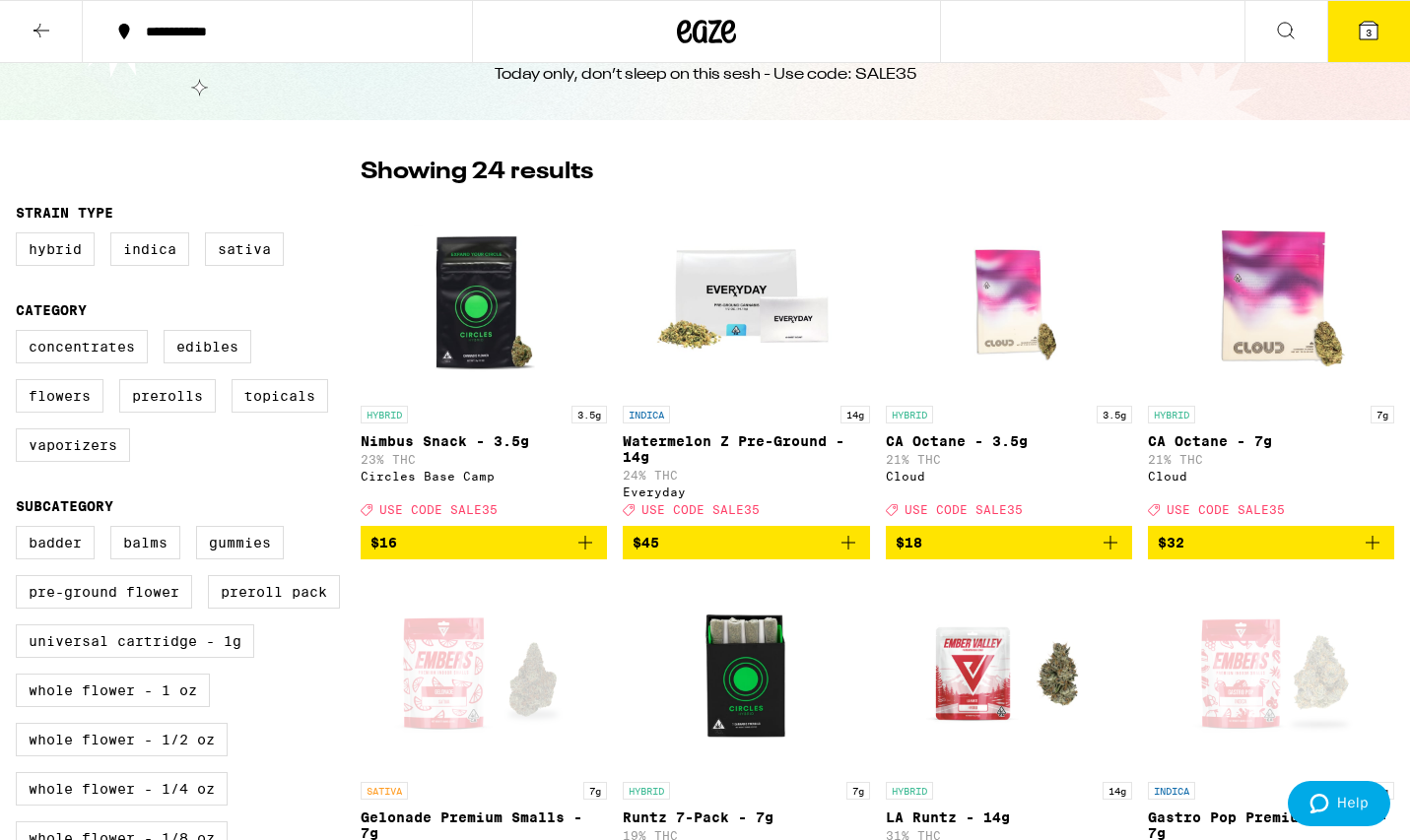 scroll, scrollTop: 80, scrollLeft: 0, axis: vertical 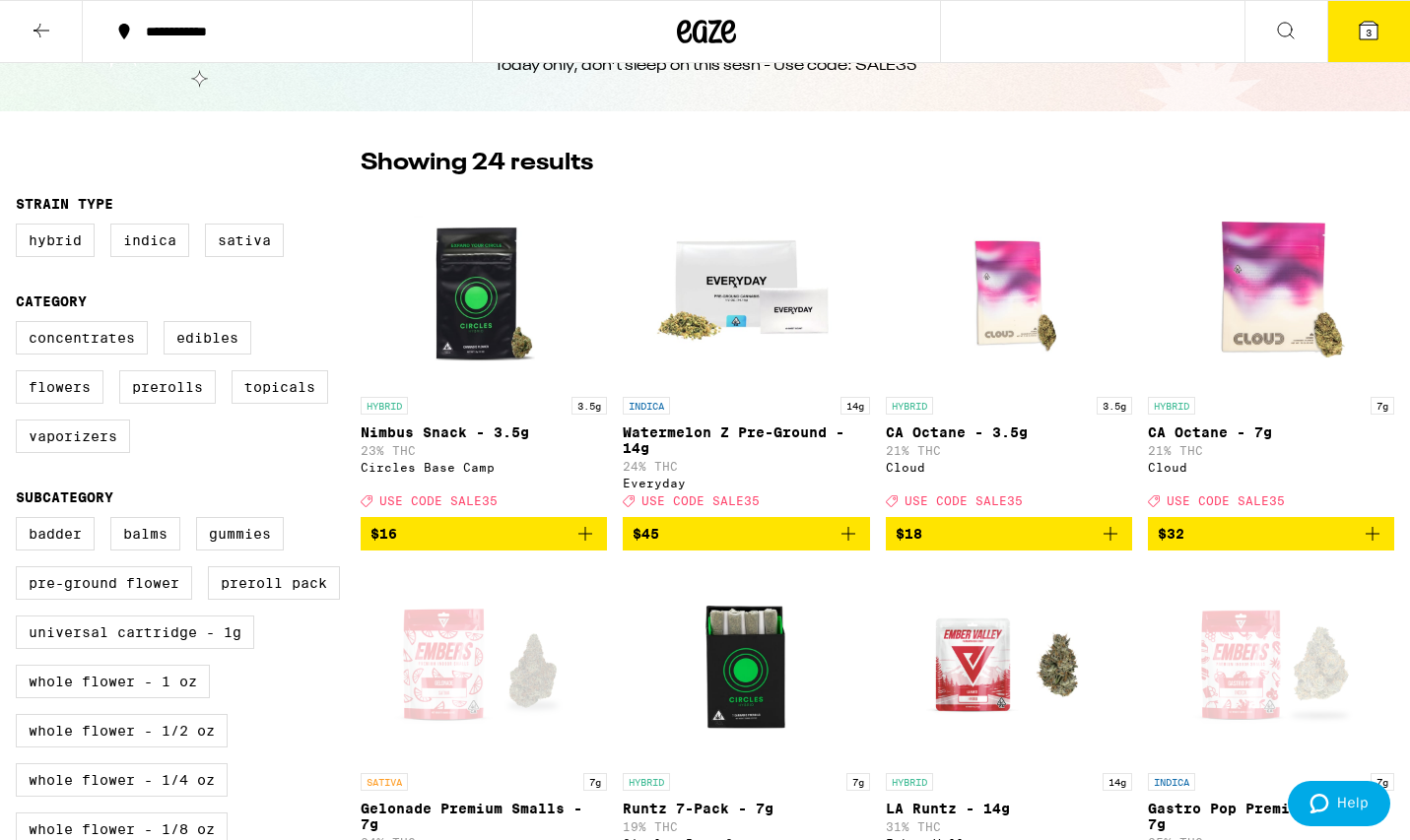 click at bounding box center (41, 32) 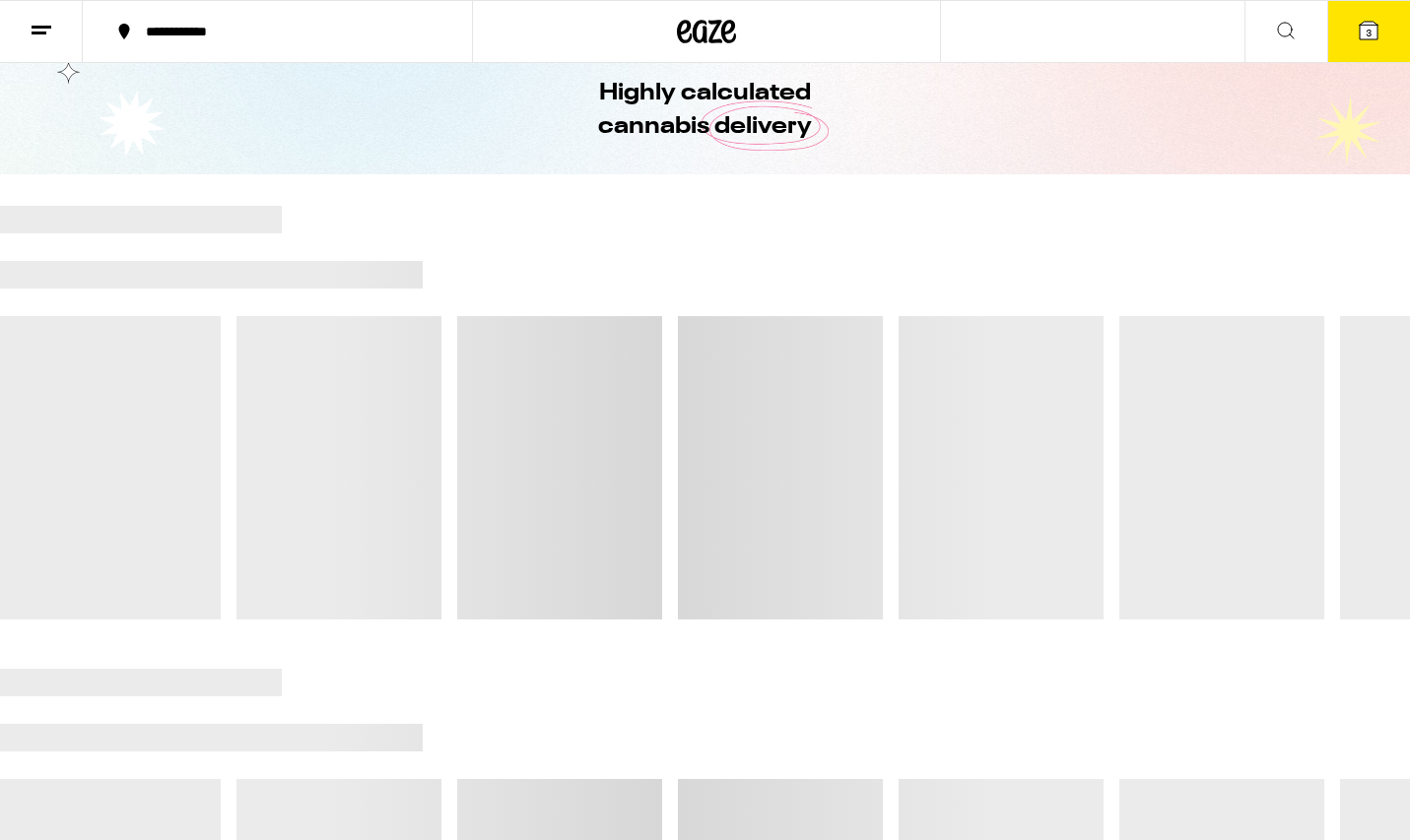 scroll, scrollTop: 0, scrollLeft: 0, axis: both 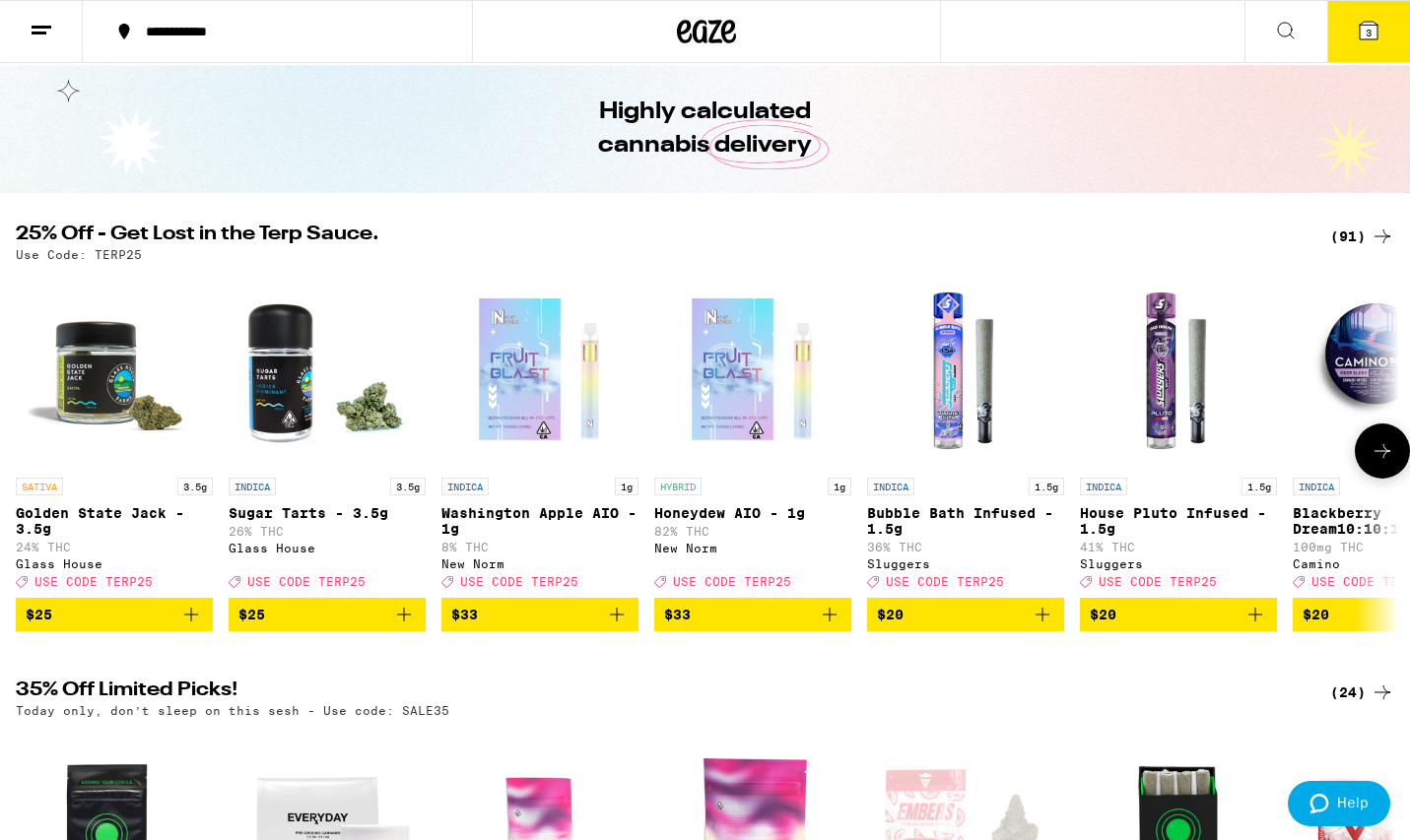 click at bounding box center (191, 614) 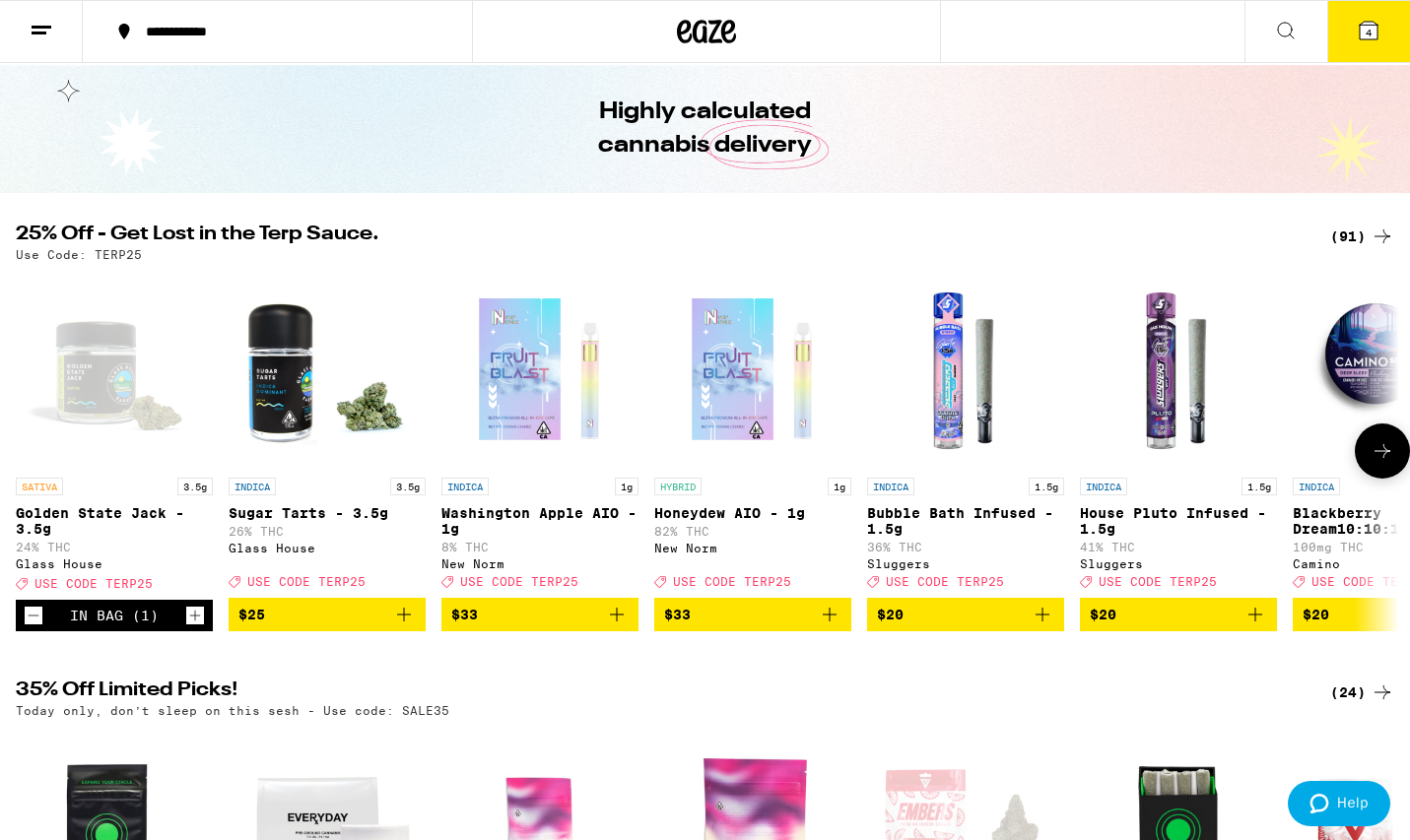 click at bounding box center (1382, 451) 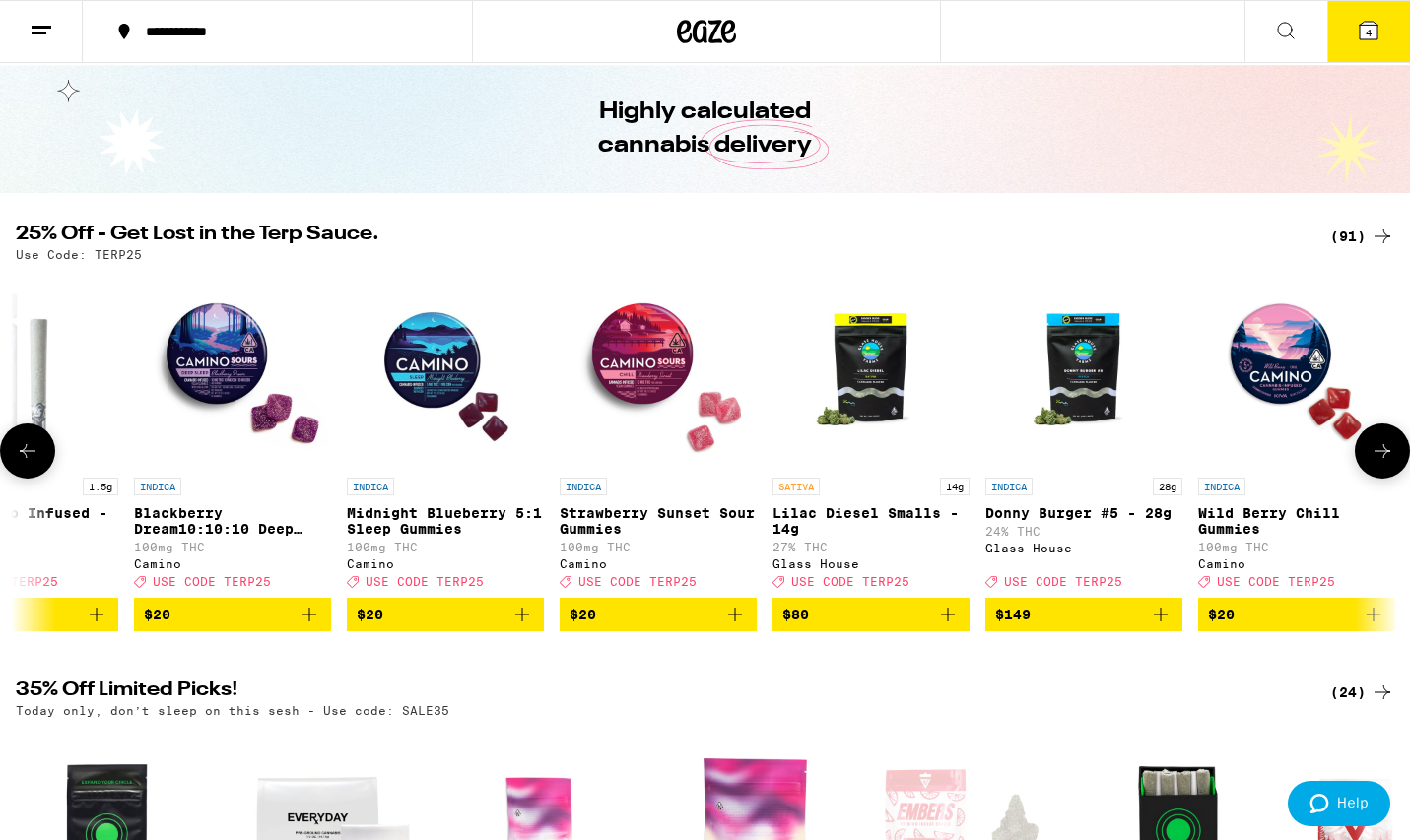 scroll, scrollTop: 0, scrollLeft: 1164, axis: horizontal 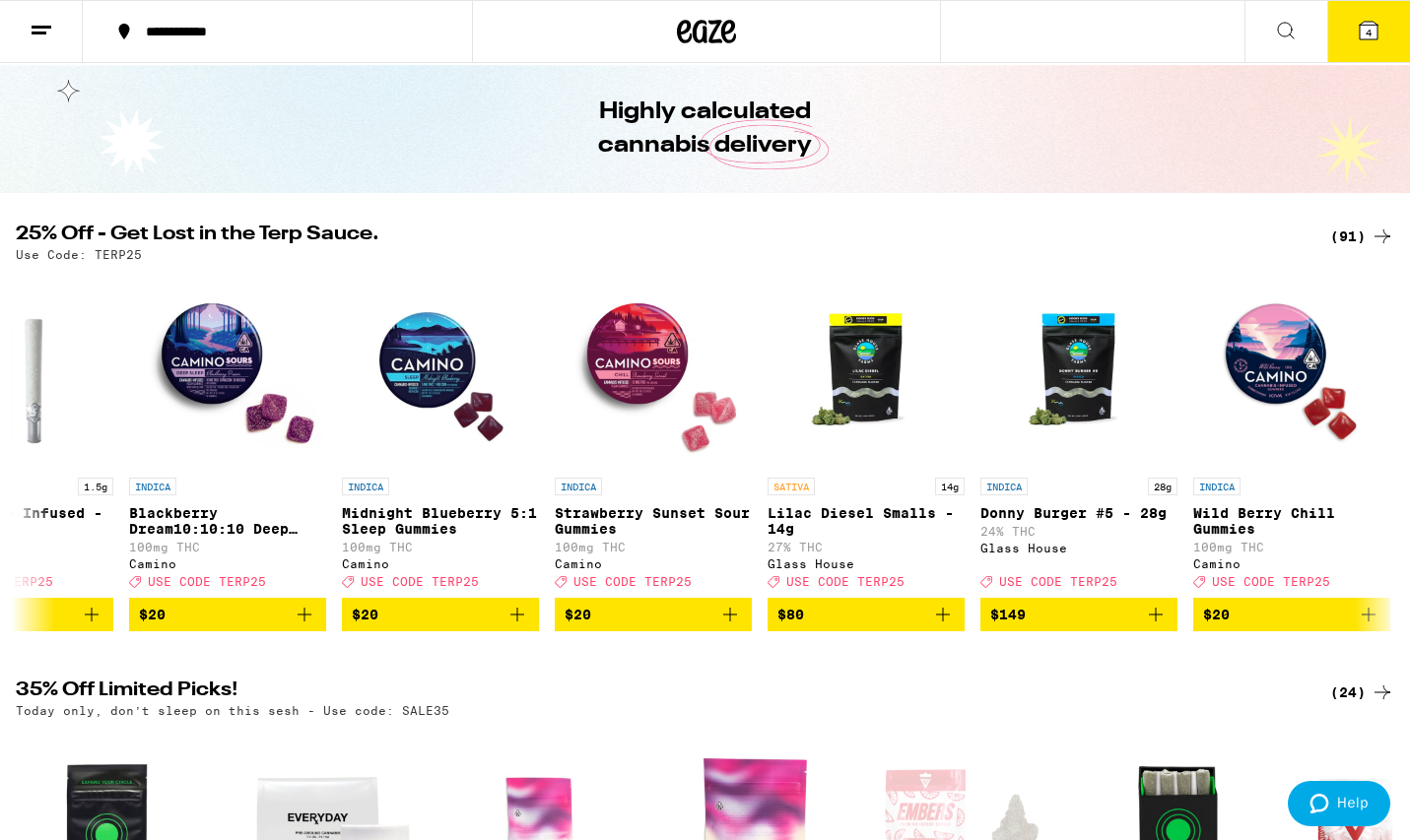 click on "(91)" at bounding box center (1362, 236) 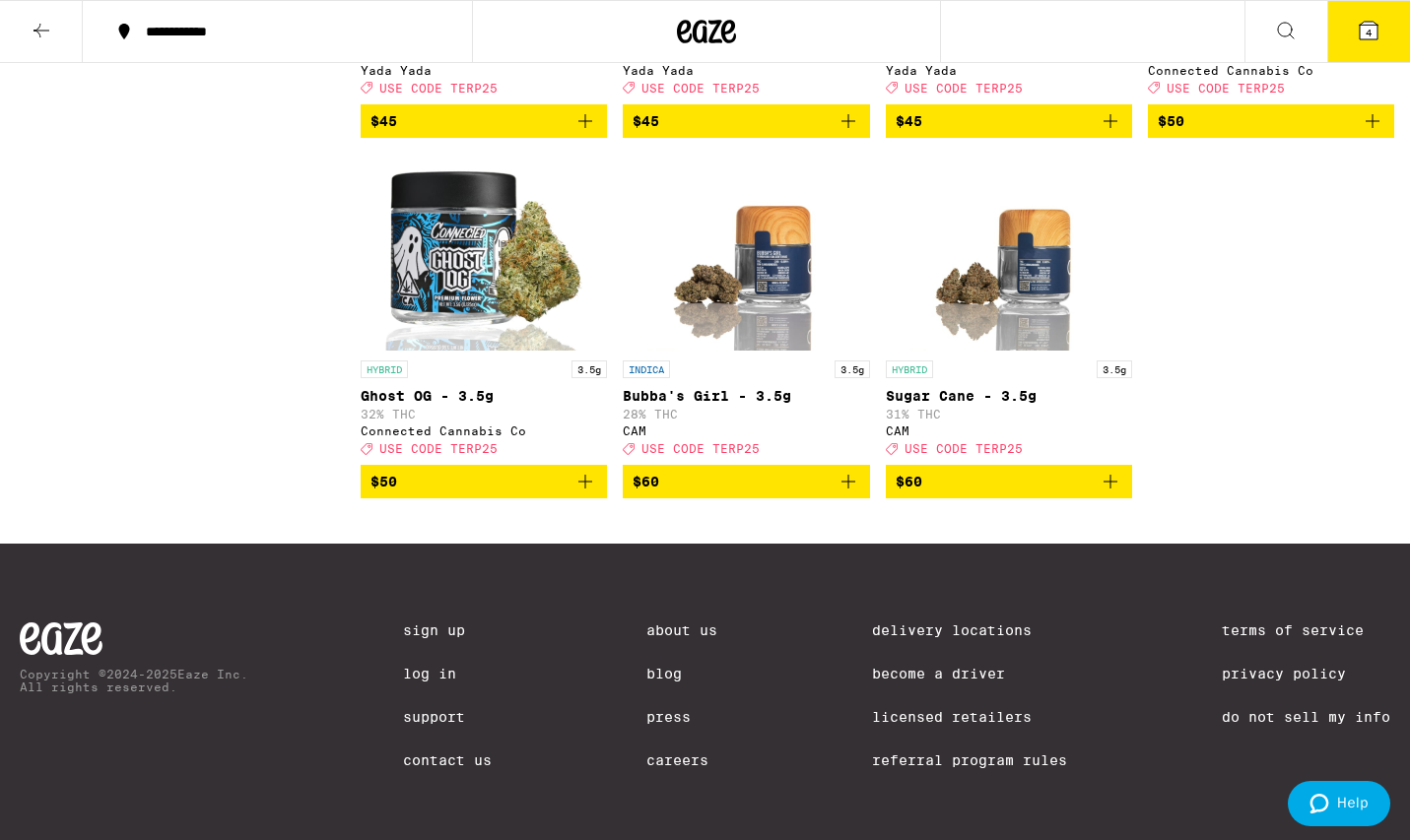 scroll, scrollTop: 8330, scrollLeft: 0, axis: vertical 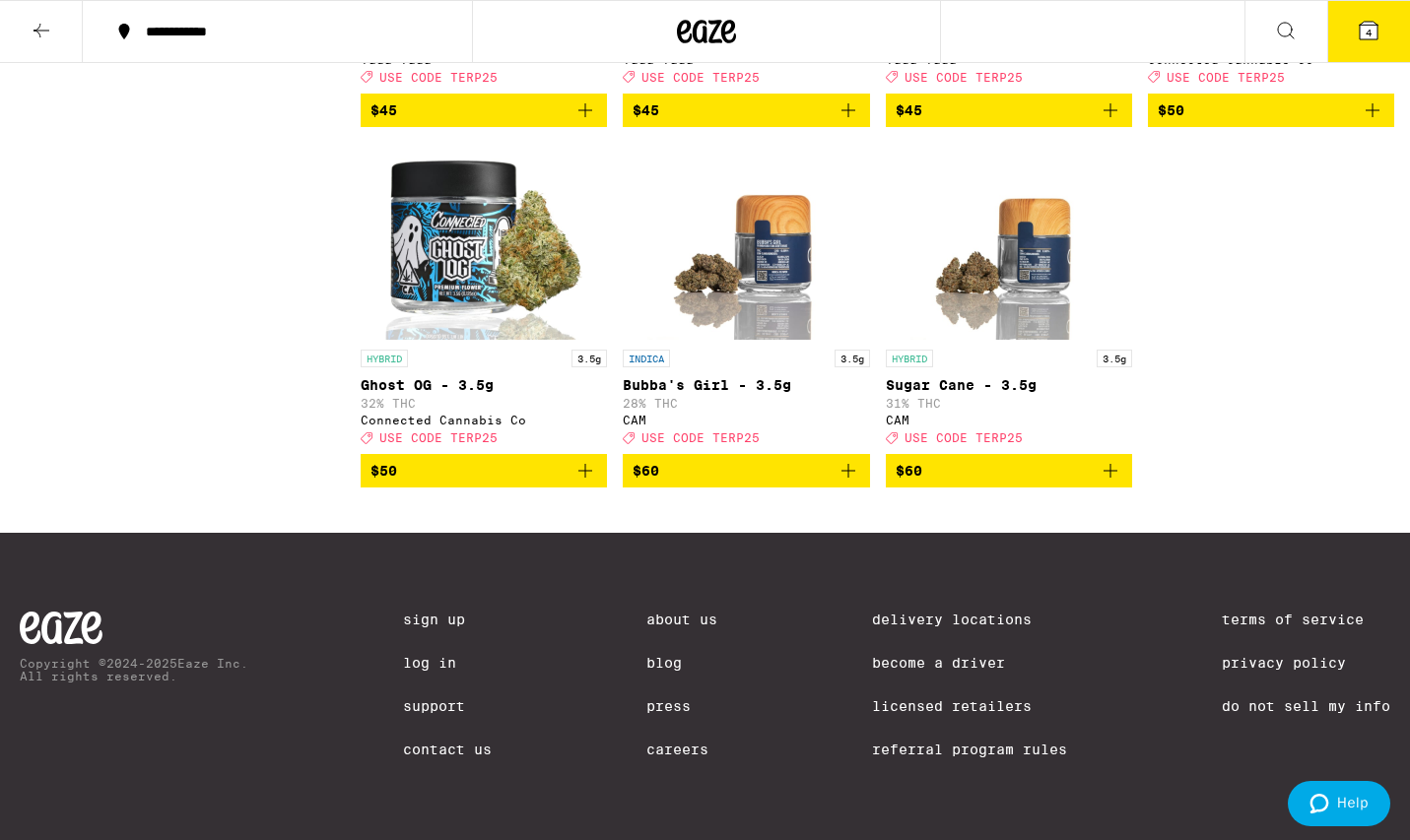 click at bounding box center (585, 471) 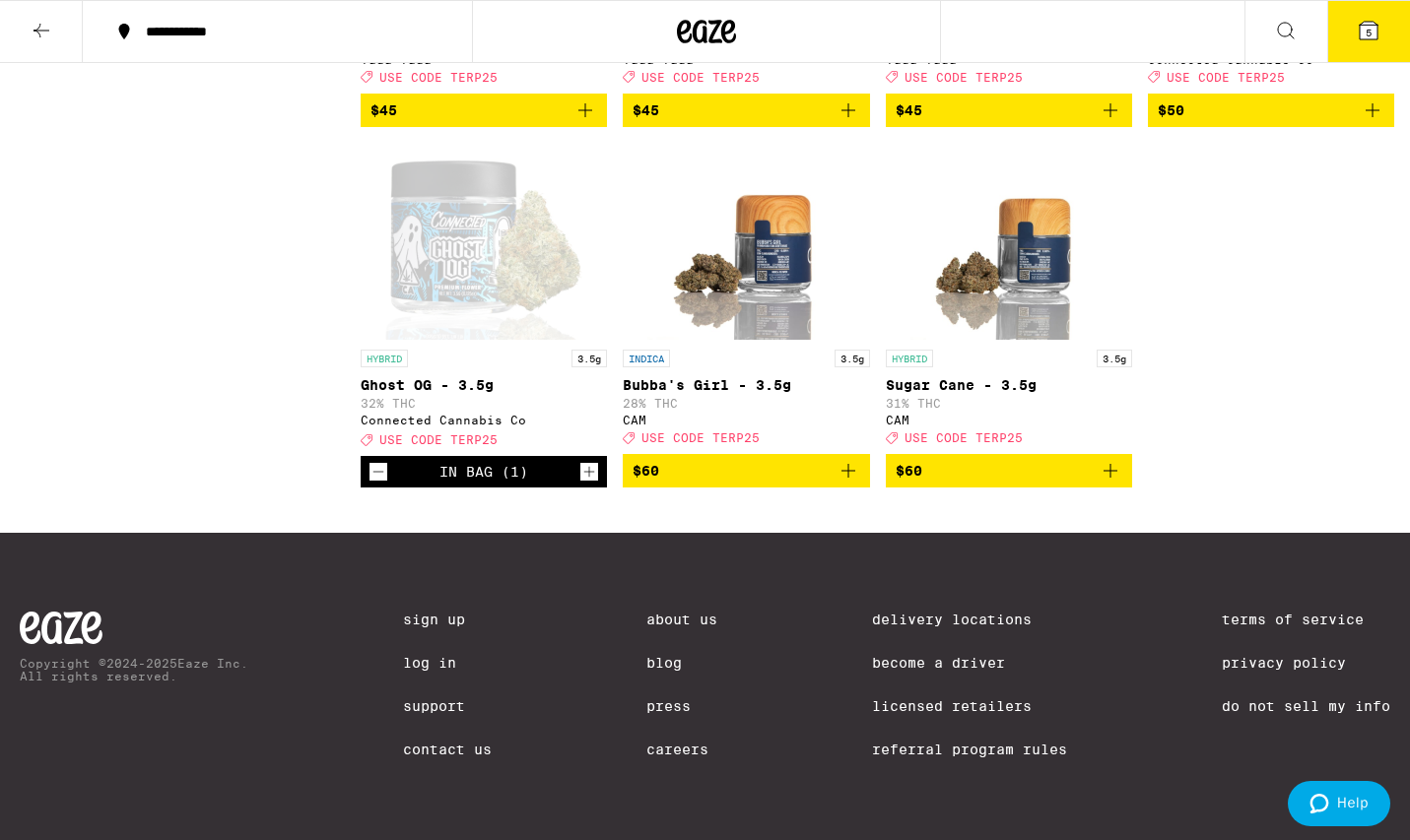 click at bounding box center (1369, 31) 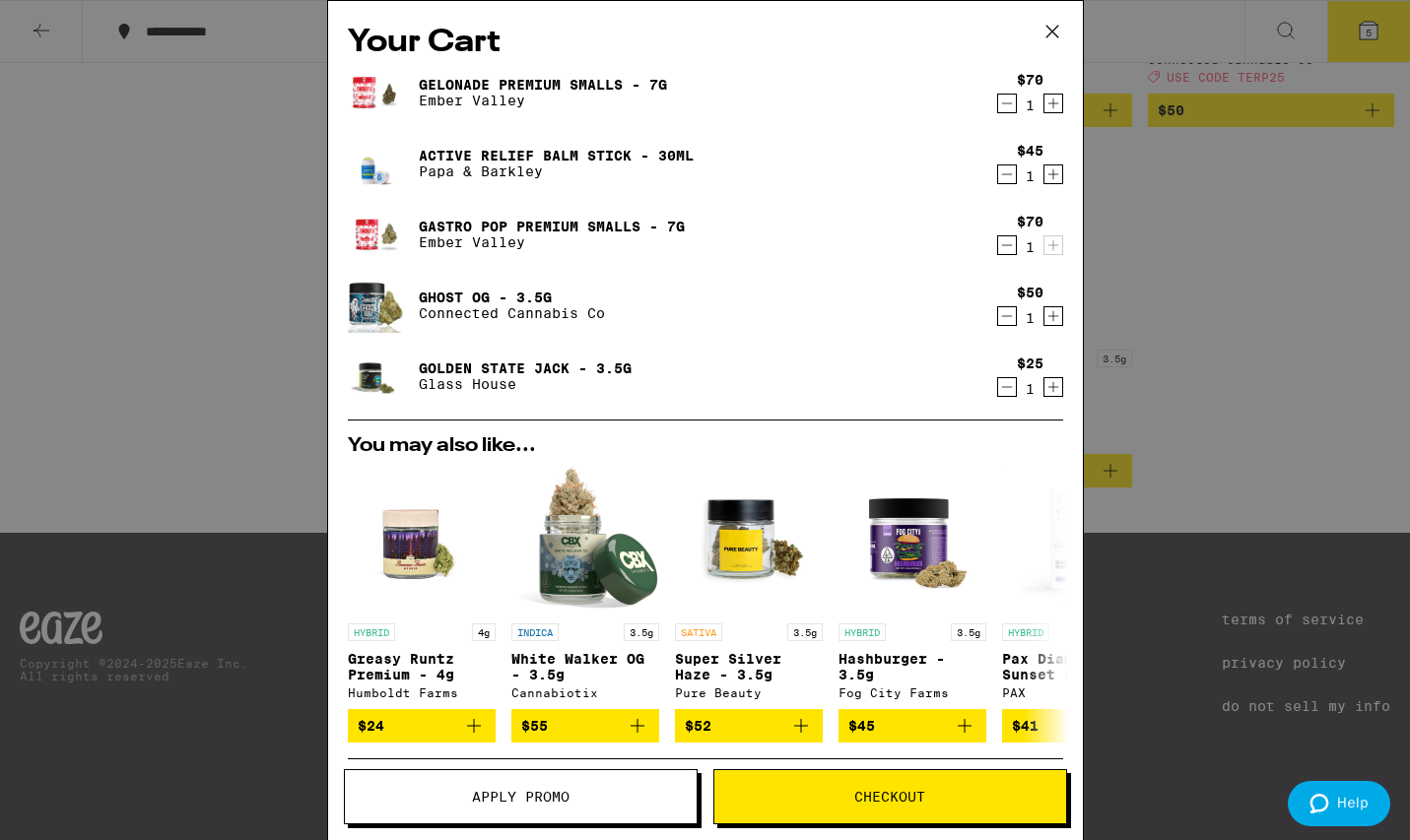 click at bounding box center (1007, 103) 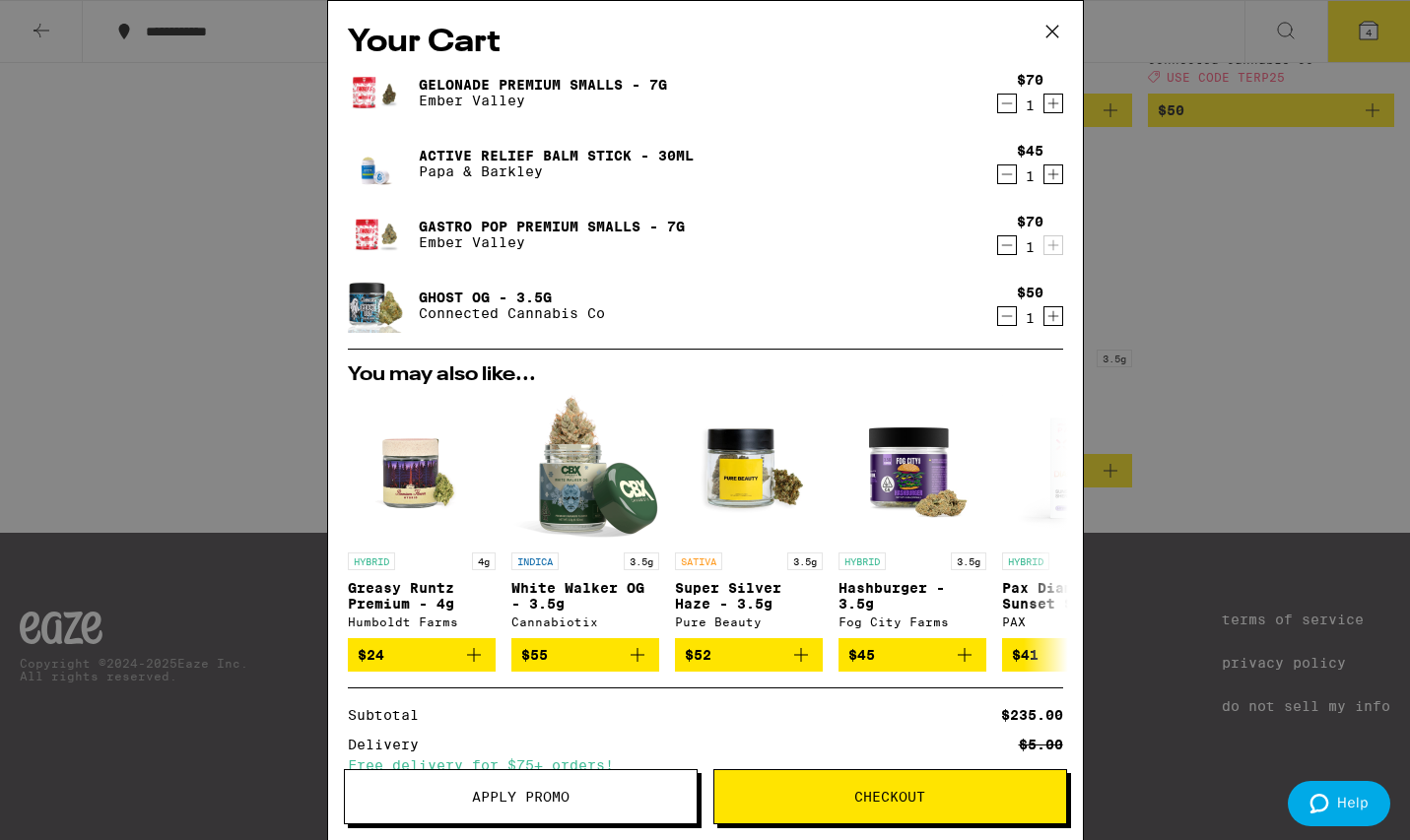 click at bounding box center [1052, 32] 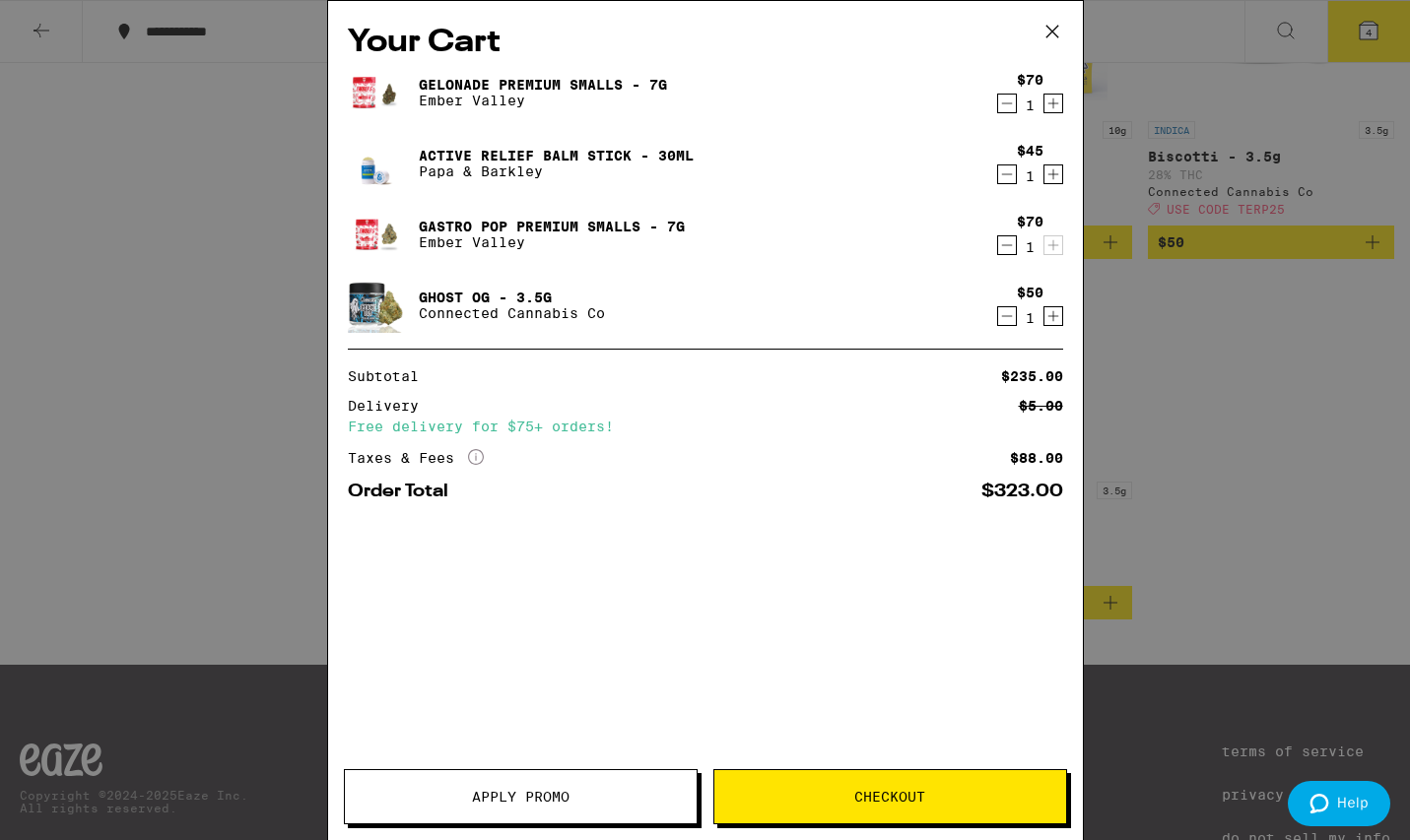 scroll, scrollTop: 8330, scrollLeft: 0, axis: vertical 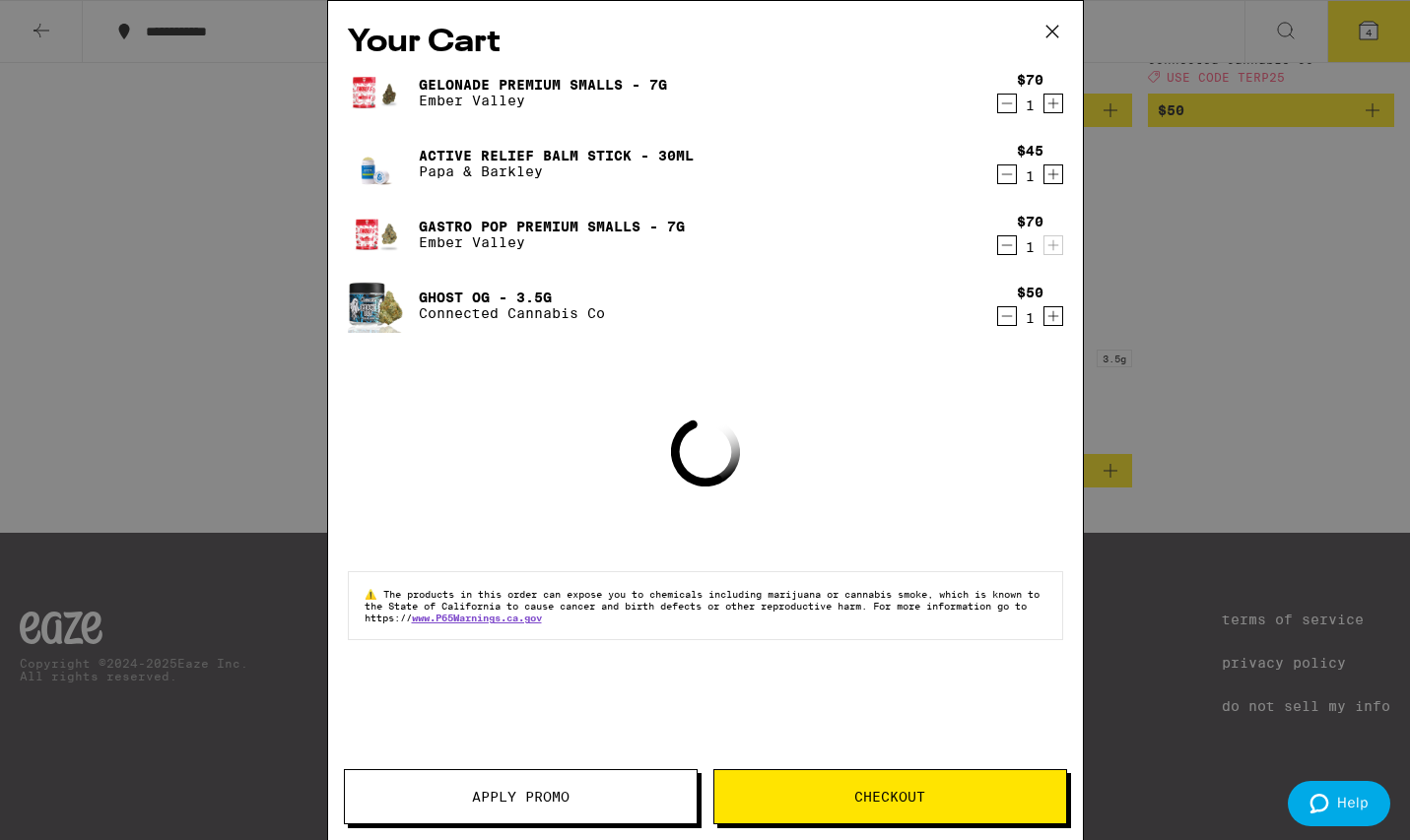 click on "Apply Promo" at bounding box center [520, 797] 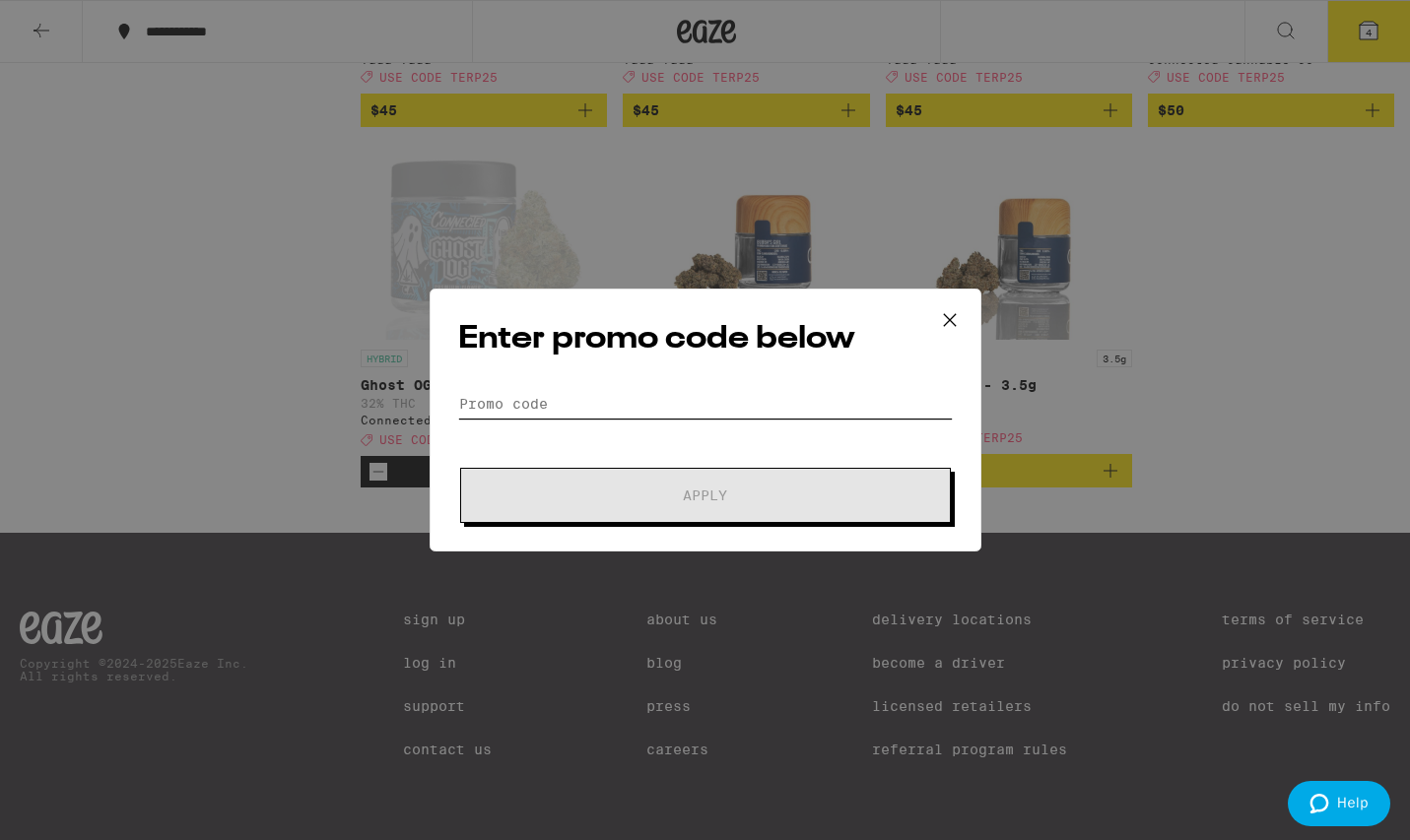 click on "Promo Code" at bounding box center (705, 404) 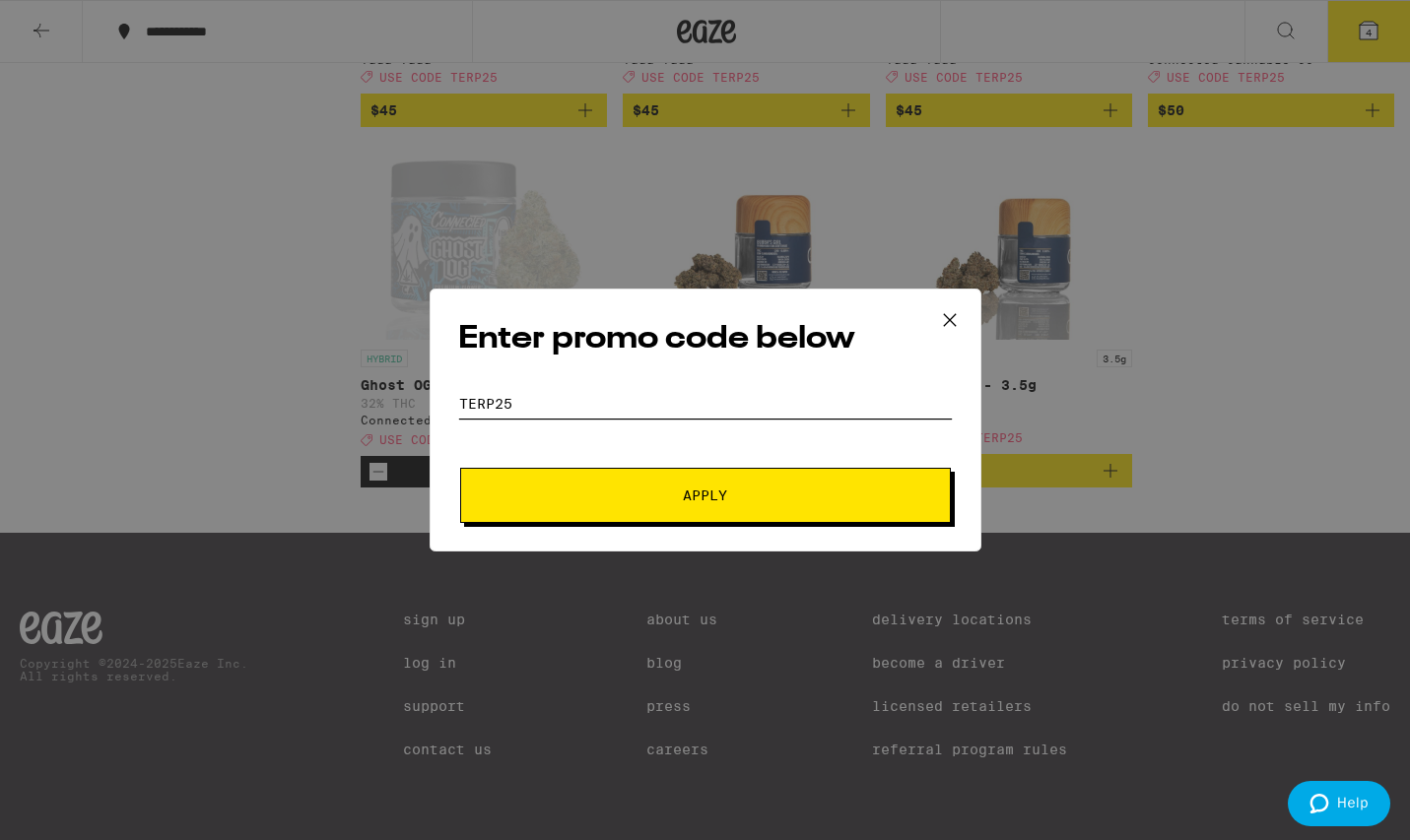 type on "terp25" 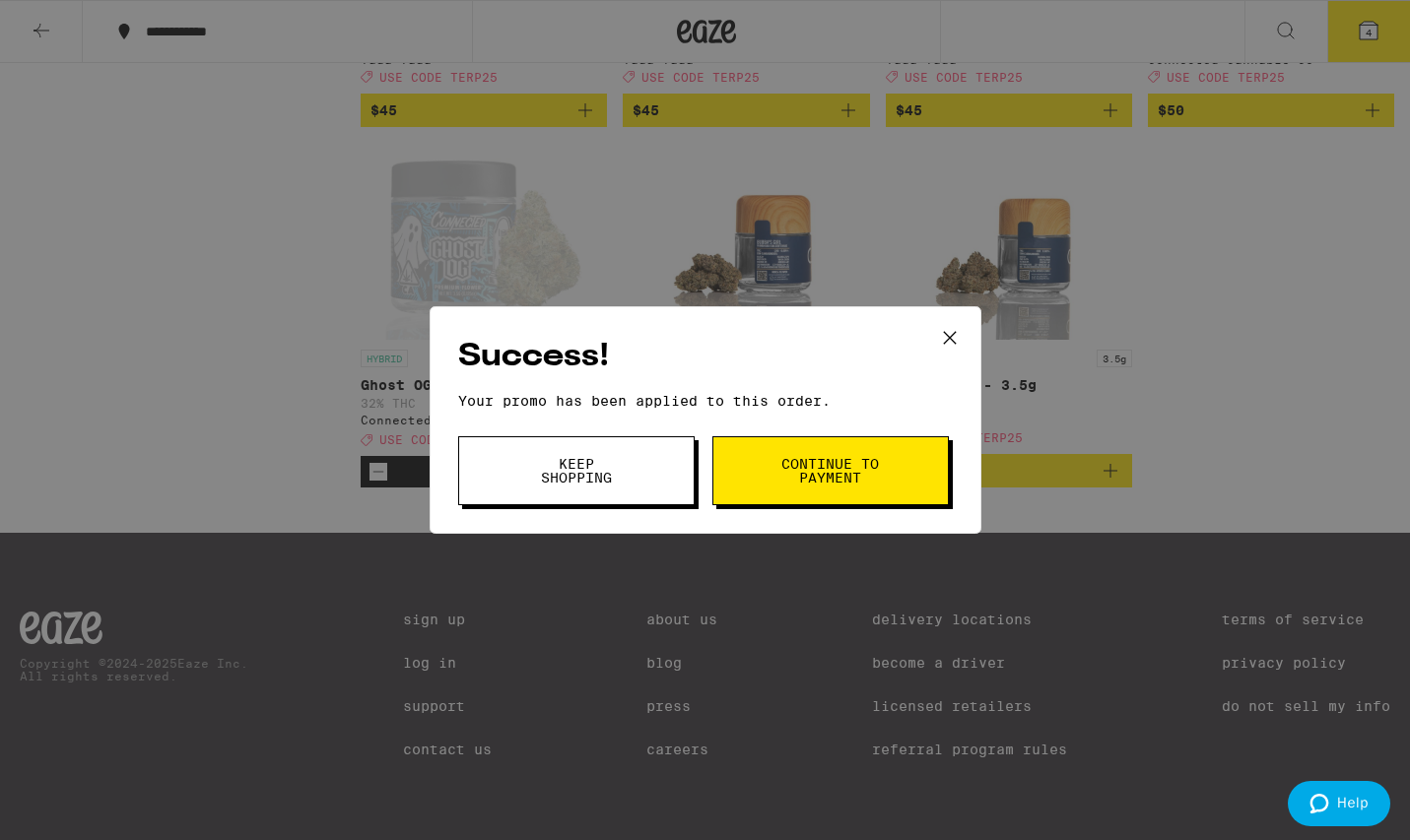 click on "Keep Shopping" at bounding box center [576, 471] 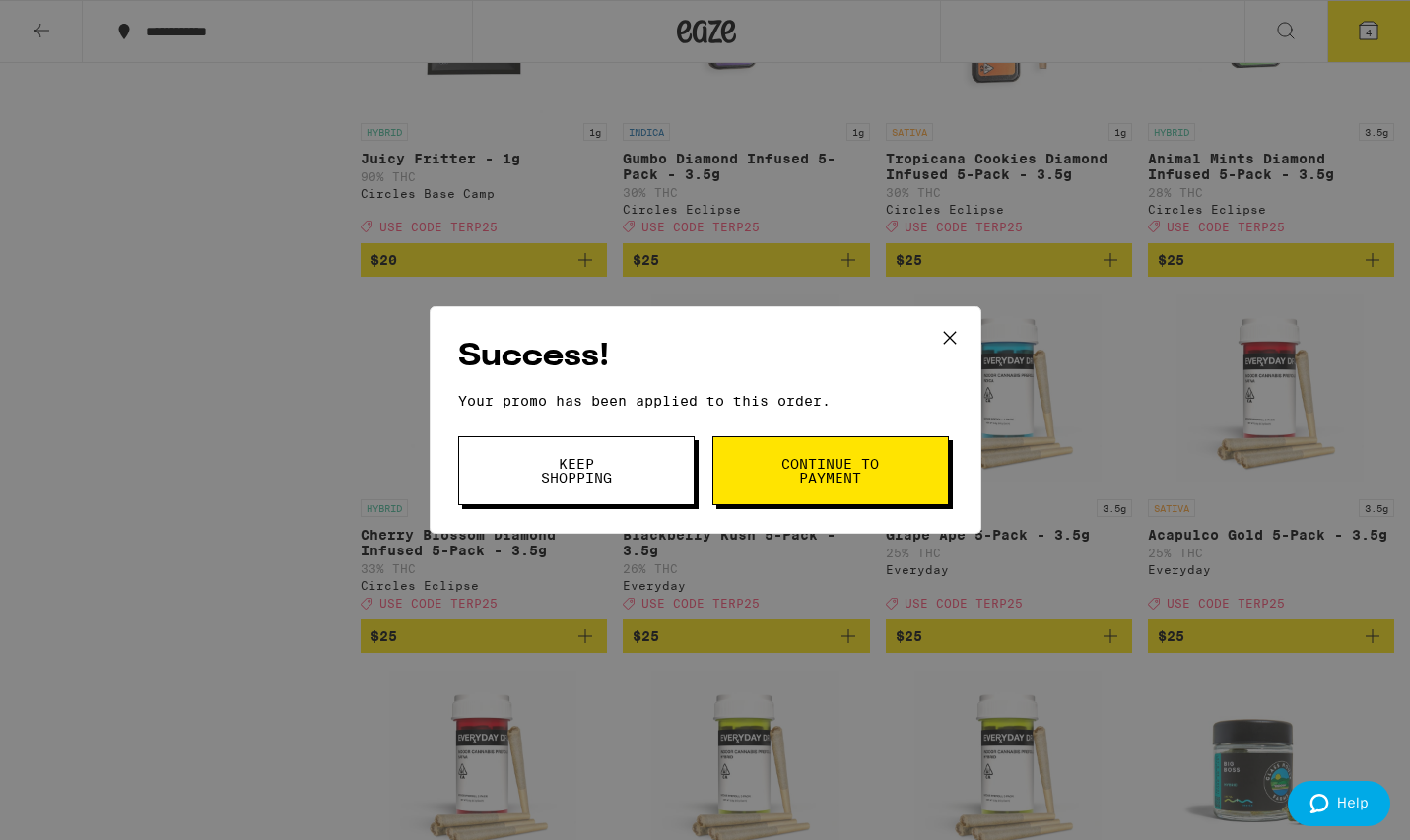 scroll, scrollTop: 8330, scrollLeft: 0, axis: vertical 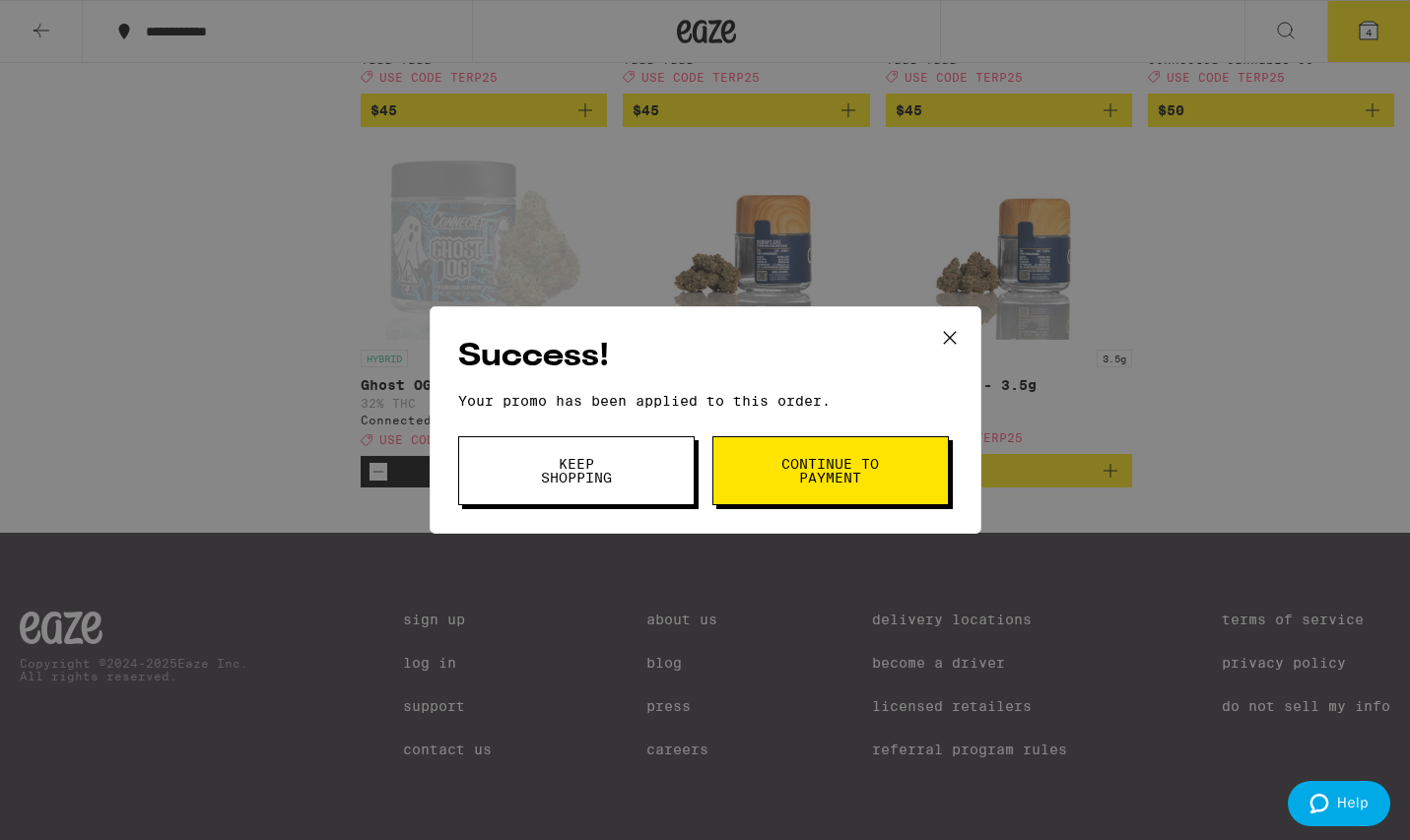click on "Keep Shopping" at bounding box center (576, 471) 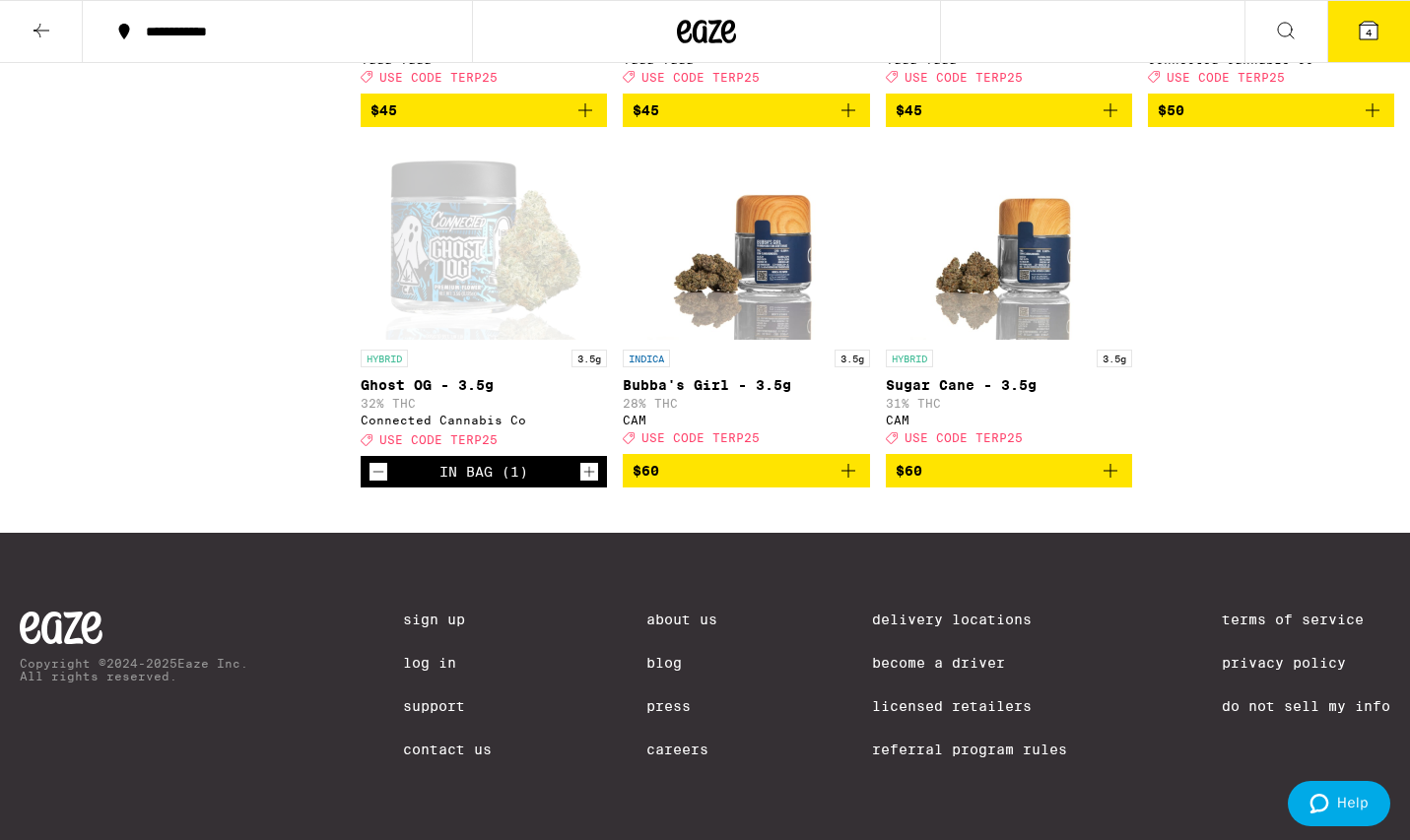click at bounding box center [41, 31] 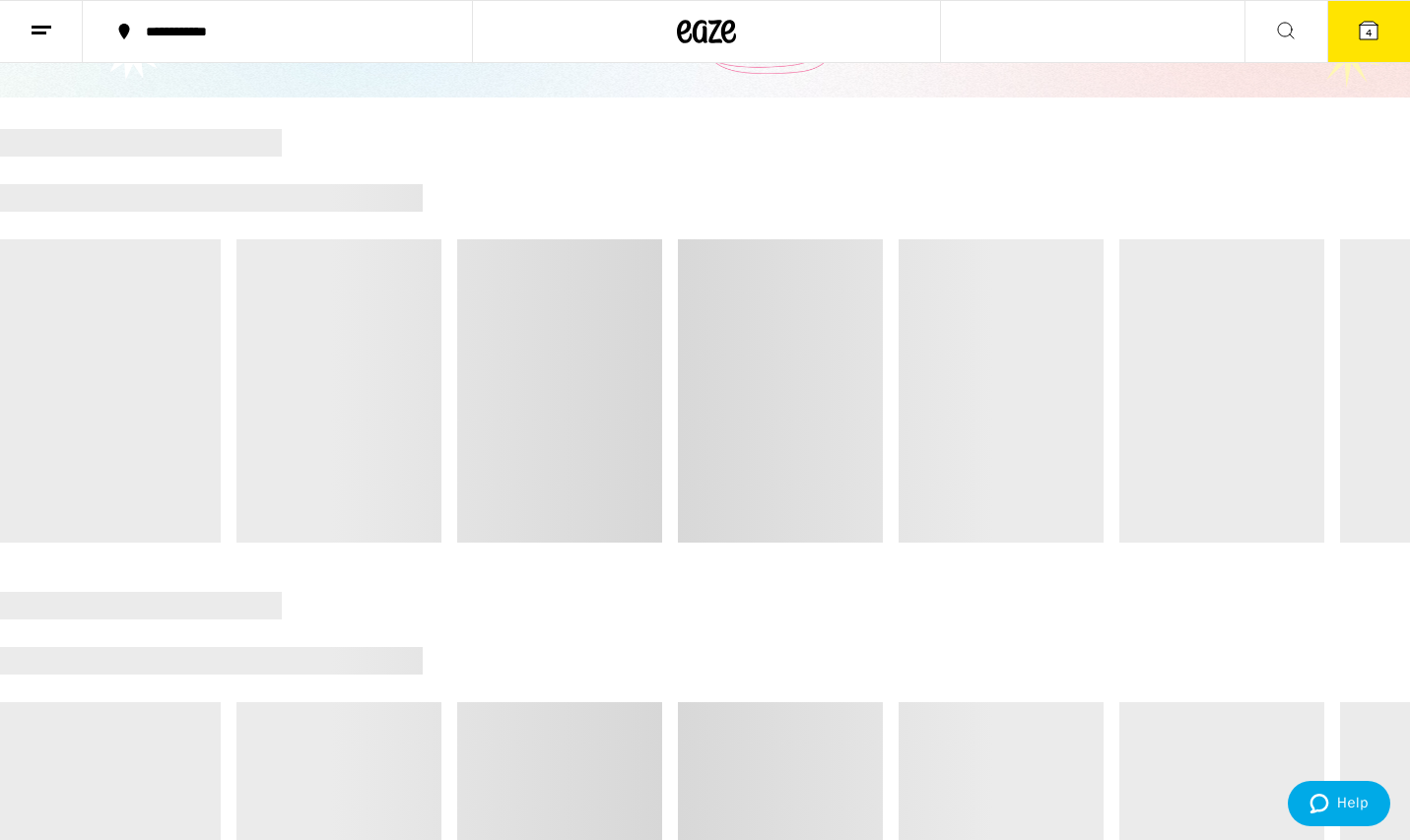scroll, scrollTop: 0, scrollLeft: 0, axis: both 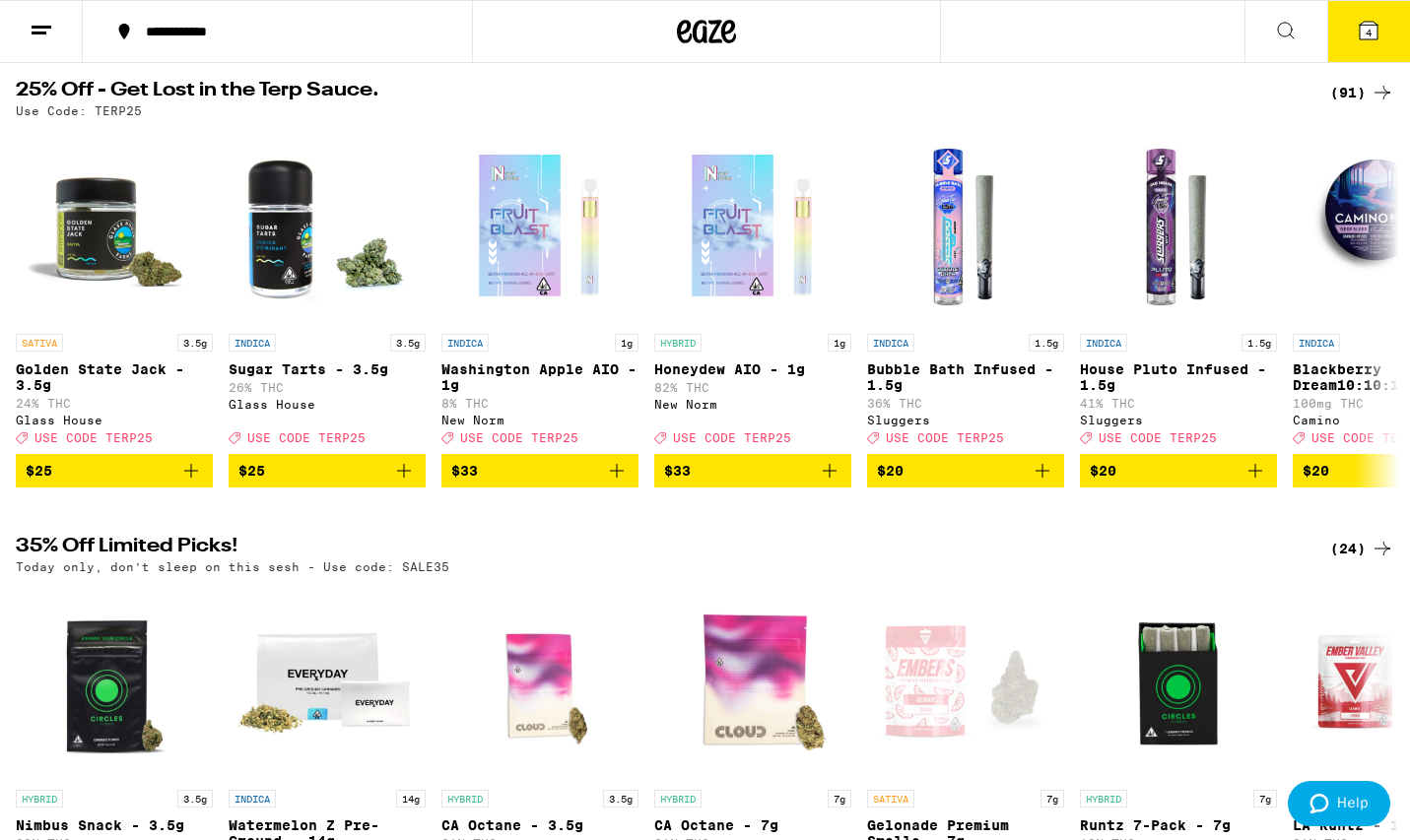 click at bounding box center (1369, 31) 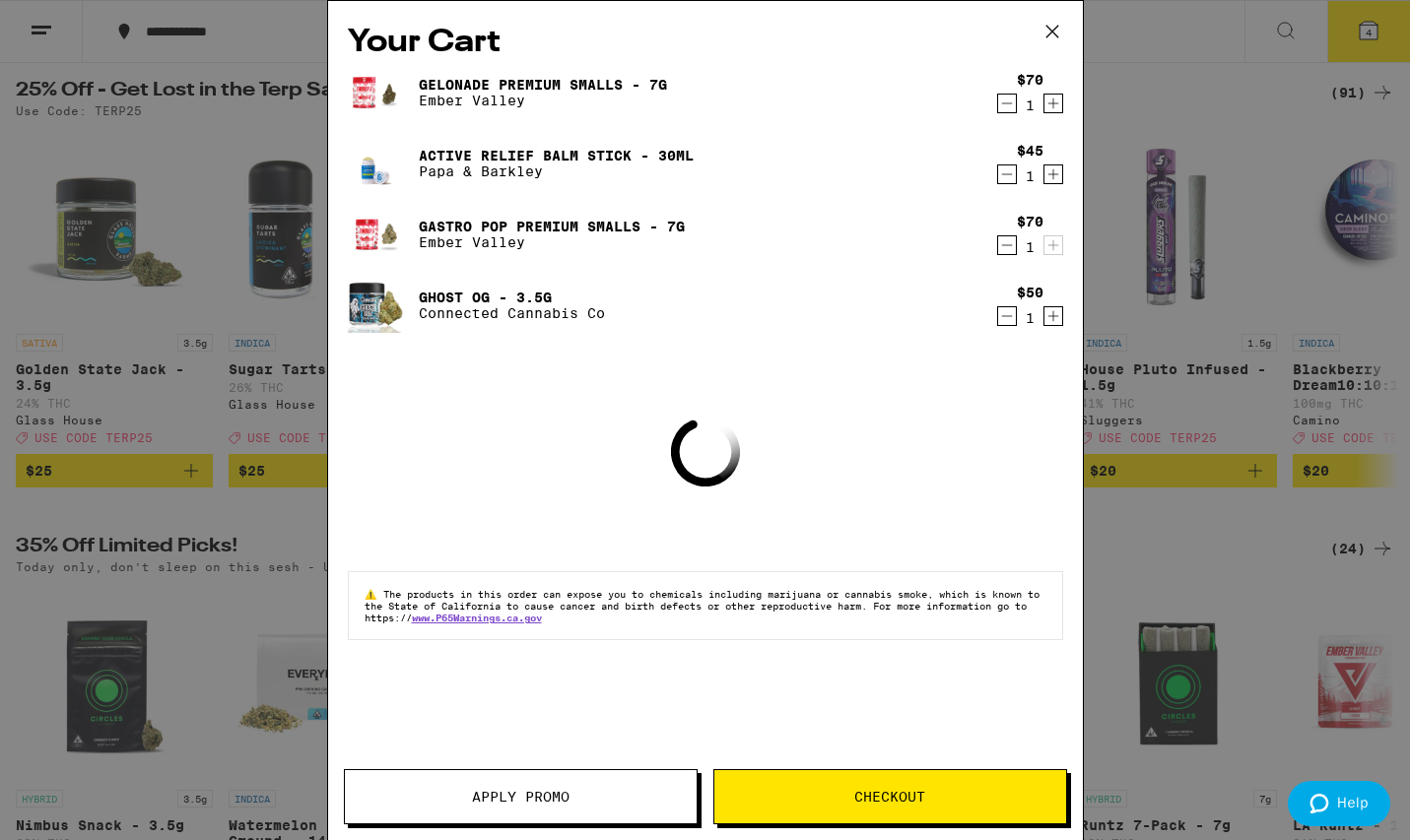 click on "Apply Promo" at bounding box center [520, 797] 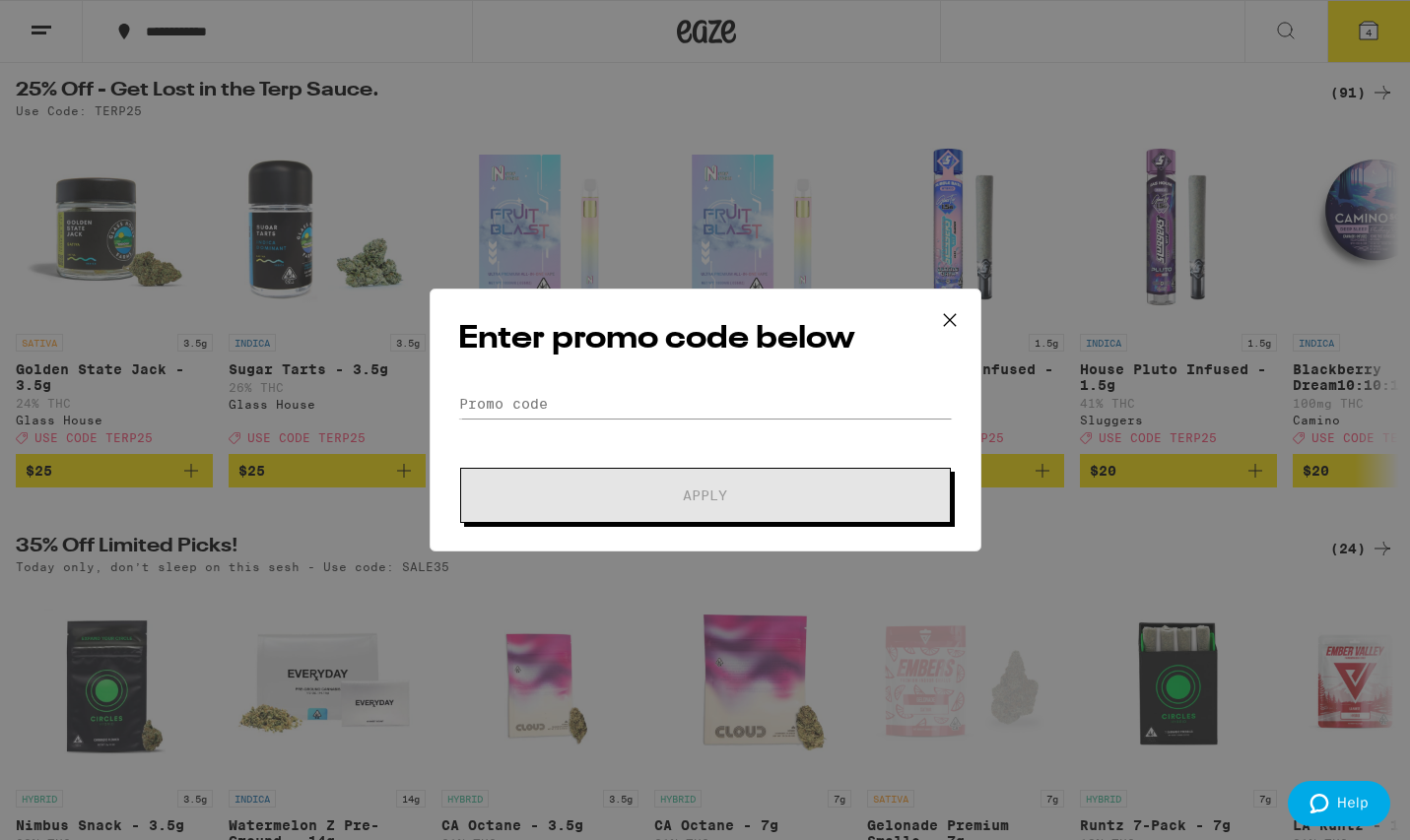 scroll, scrollTop: 0, scrollLeft: 0, axis: both 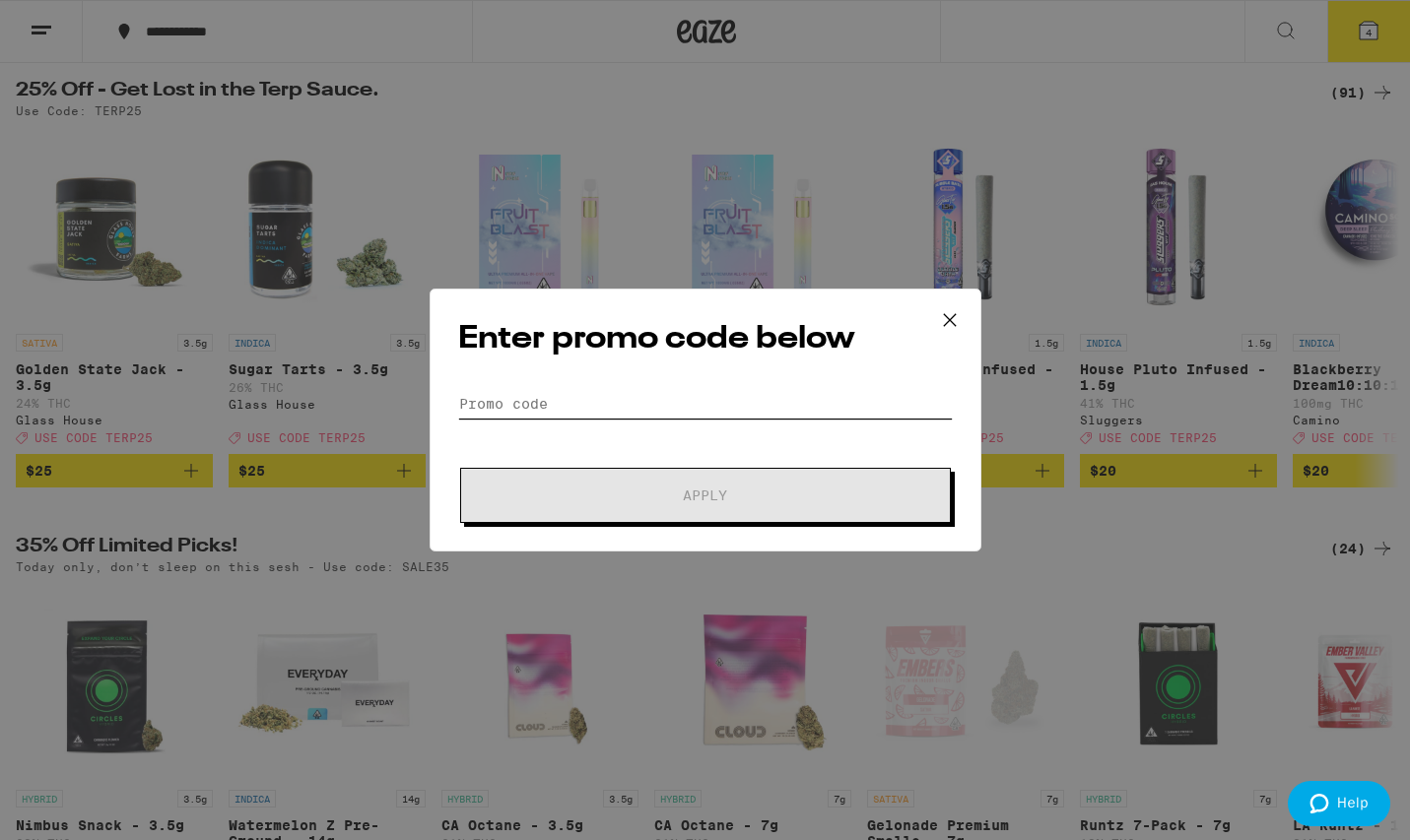 drag, startPoint x: 601, startPoint y: 394, endPoint x: 571, endPoint y: 395, distance: 30.016662 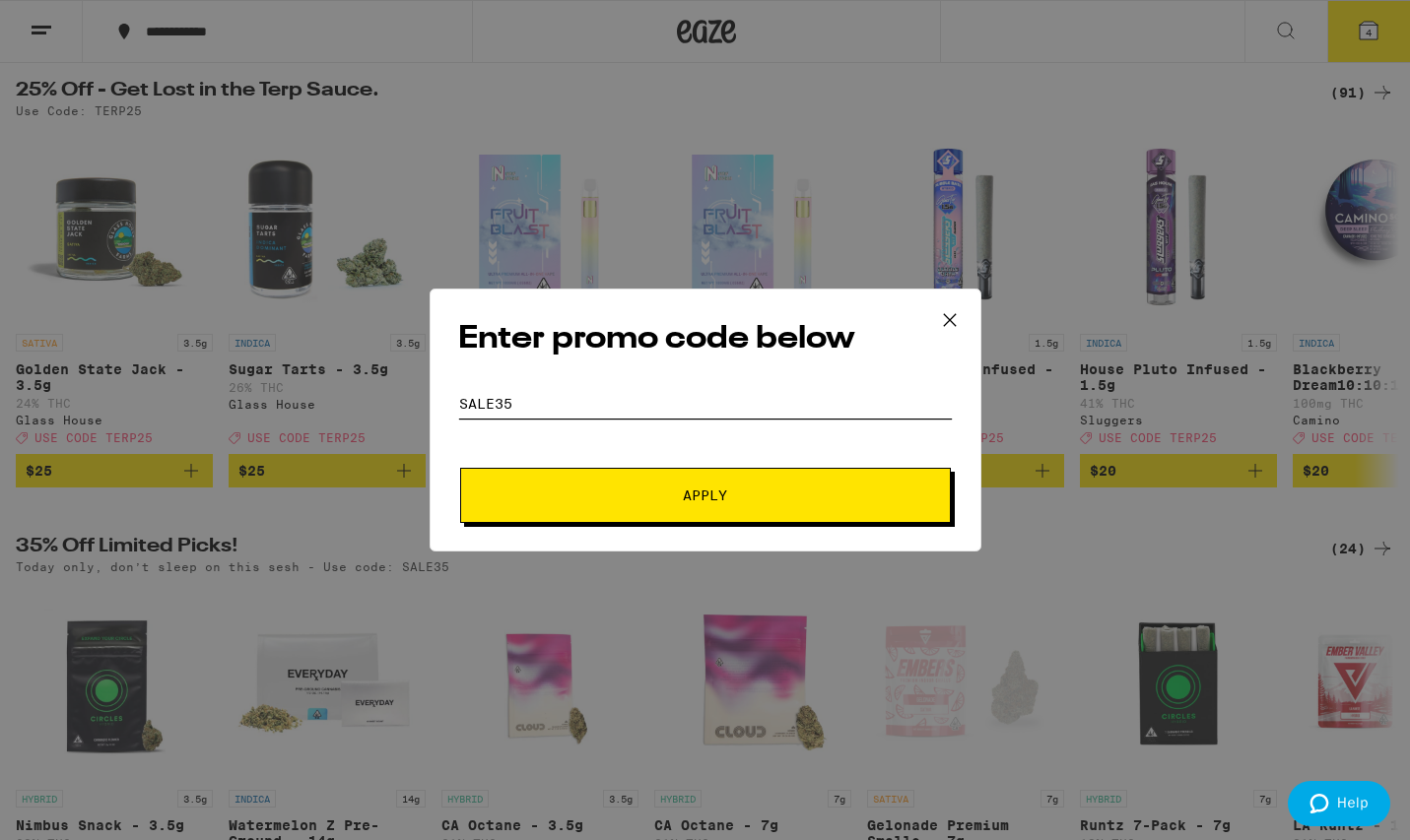 type on "sale35" 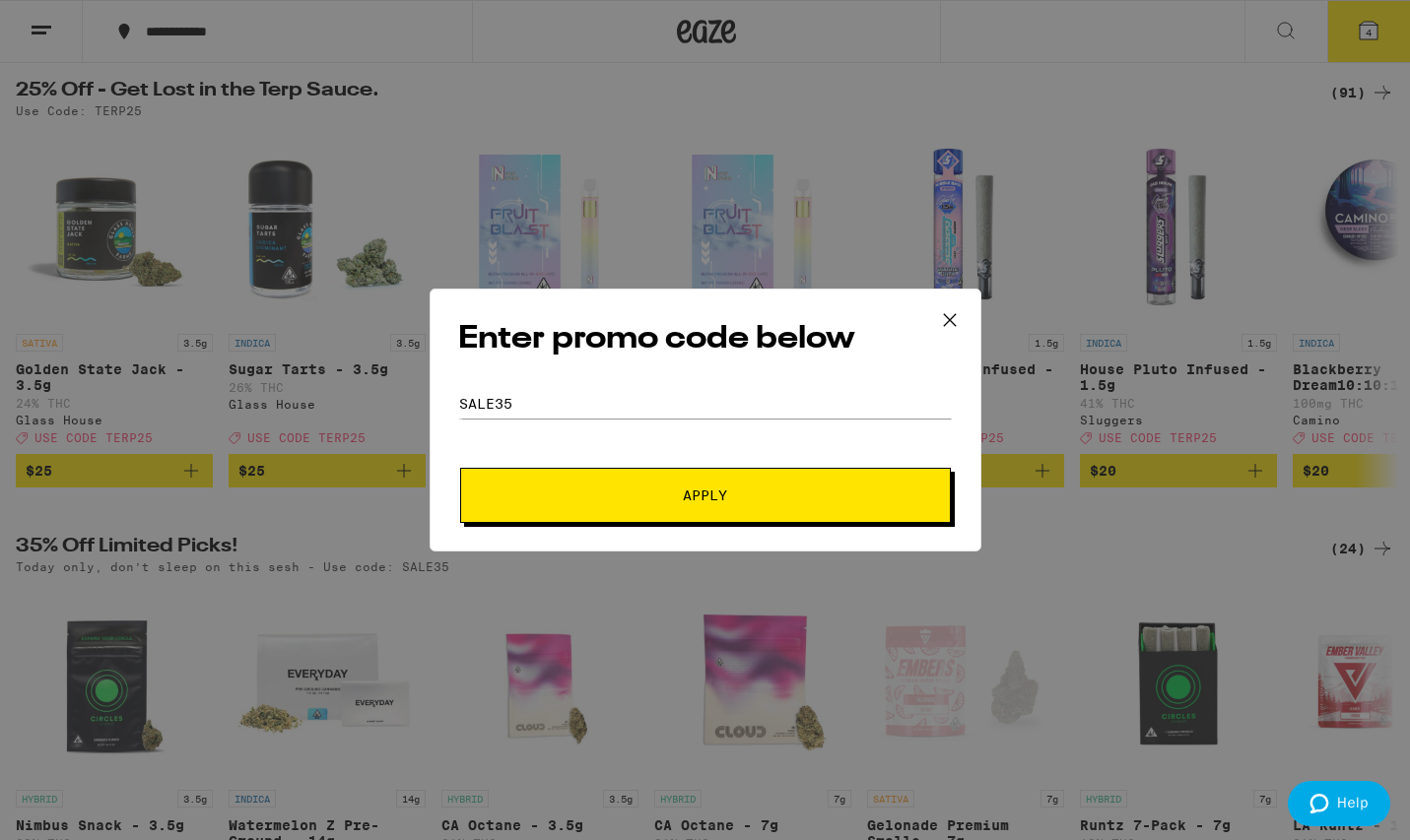 click on "Apply" at bounding box center [705, 495] 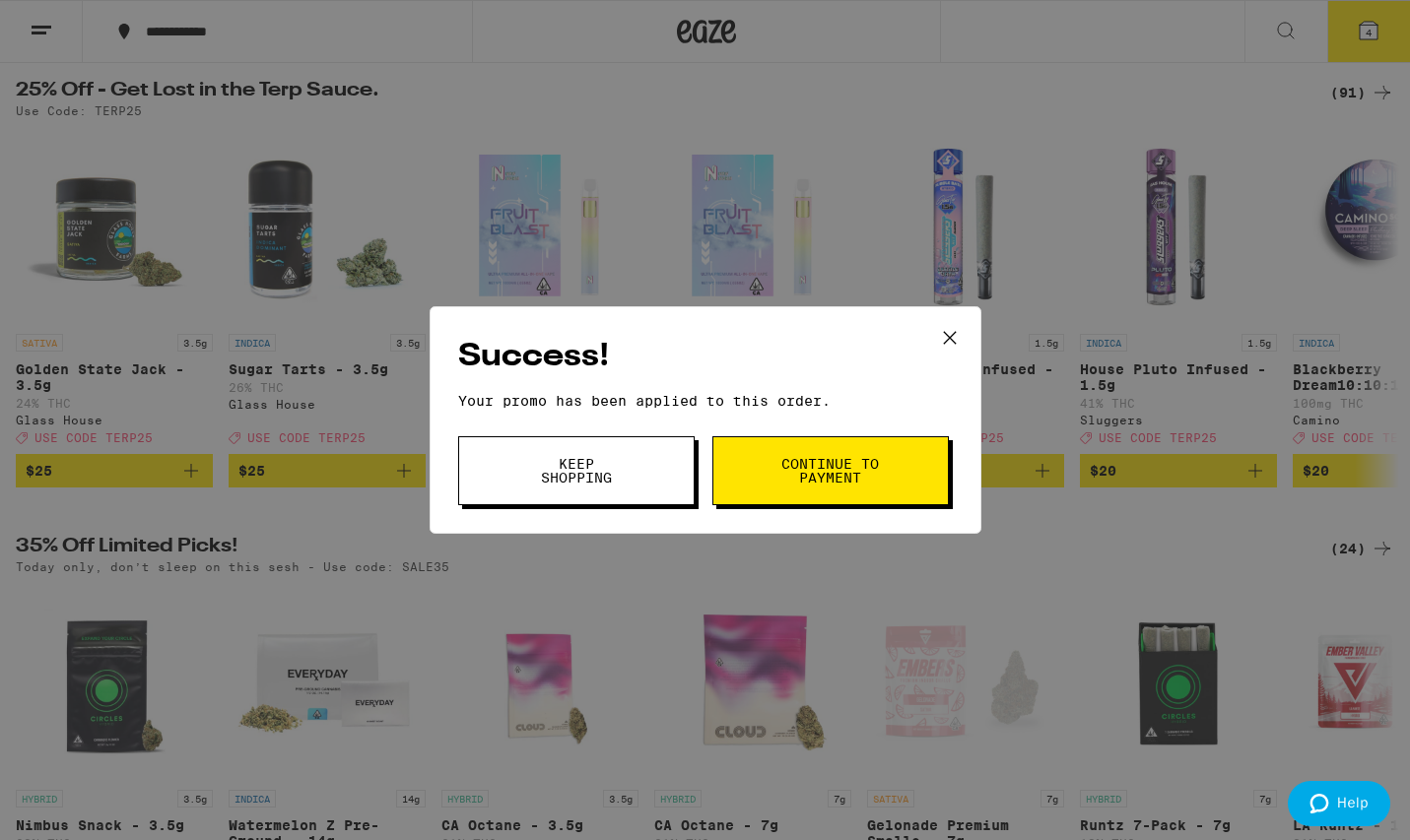 click on "Continue to payment" at bounding box center [831, 471] 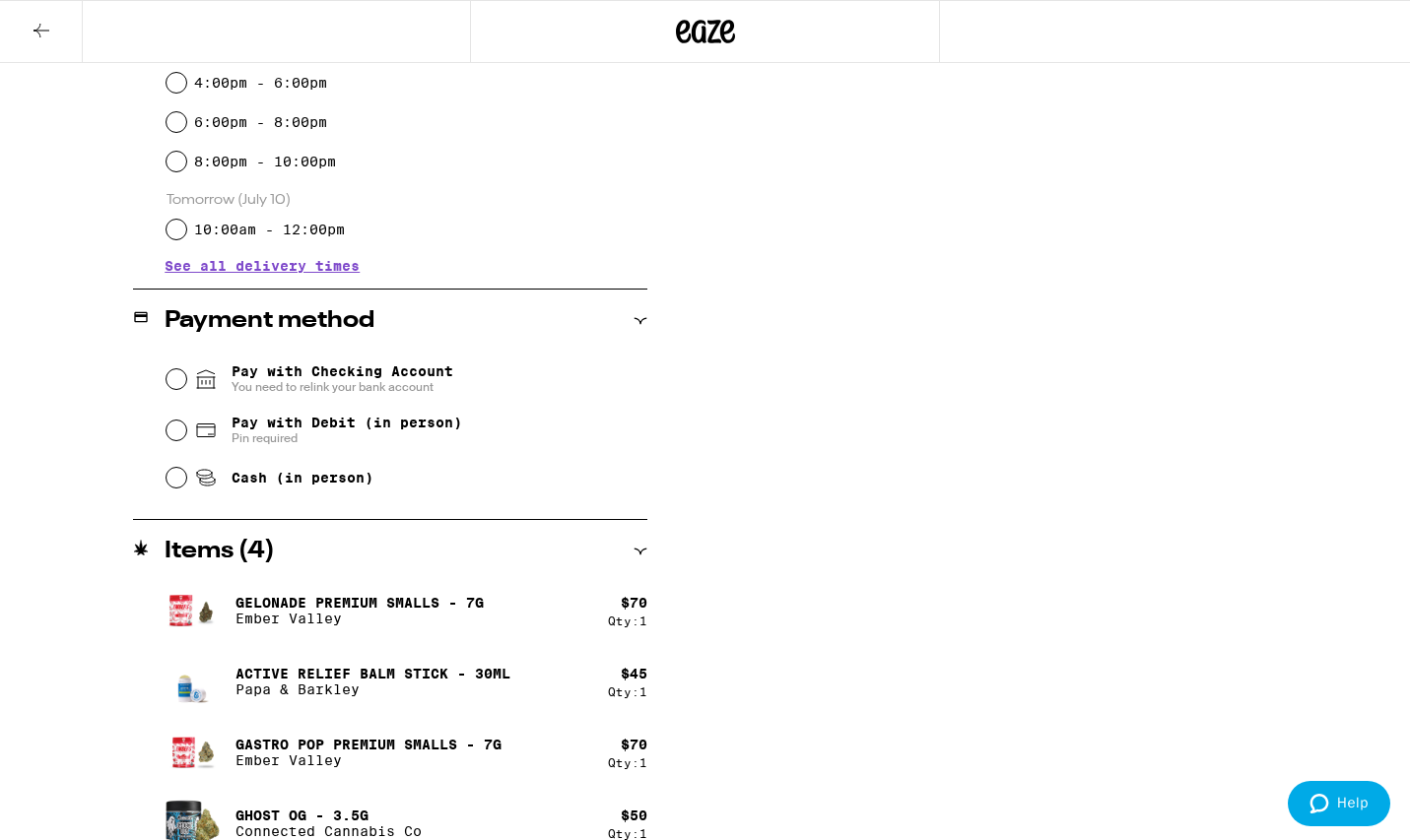 scroll, scrollTop: 637, scrollLeft: 0, axis: vertical 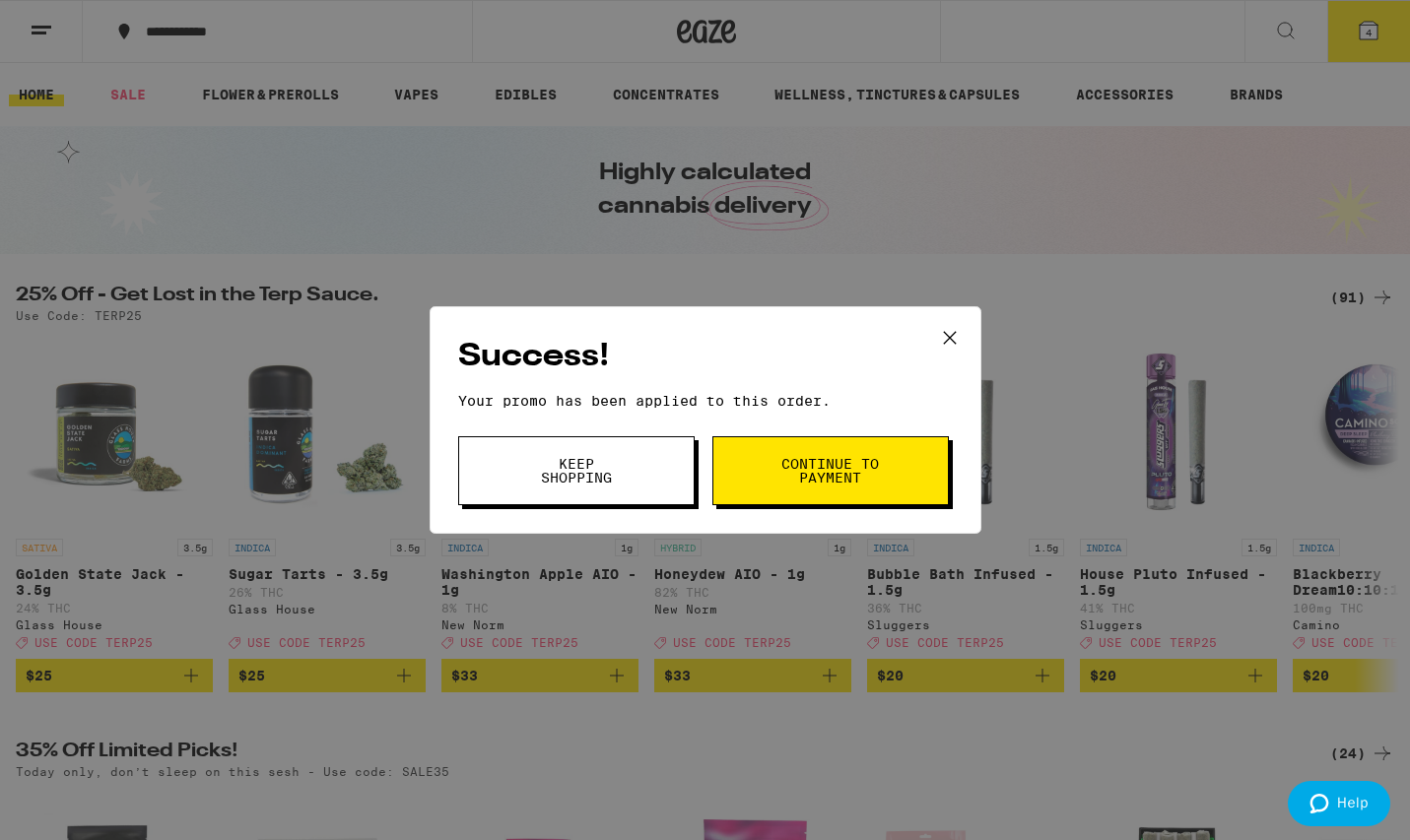 click on "Keep Shopping" at bounding box center [576, 471] 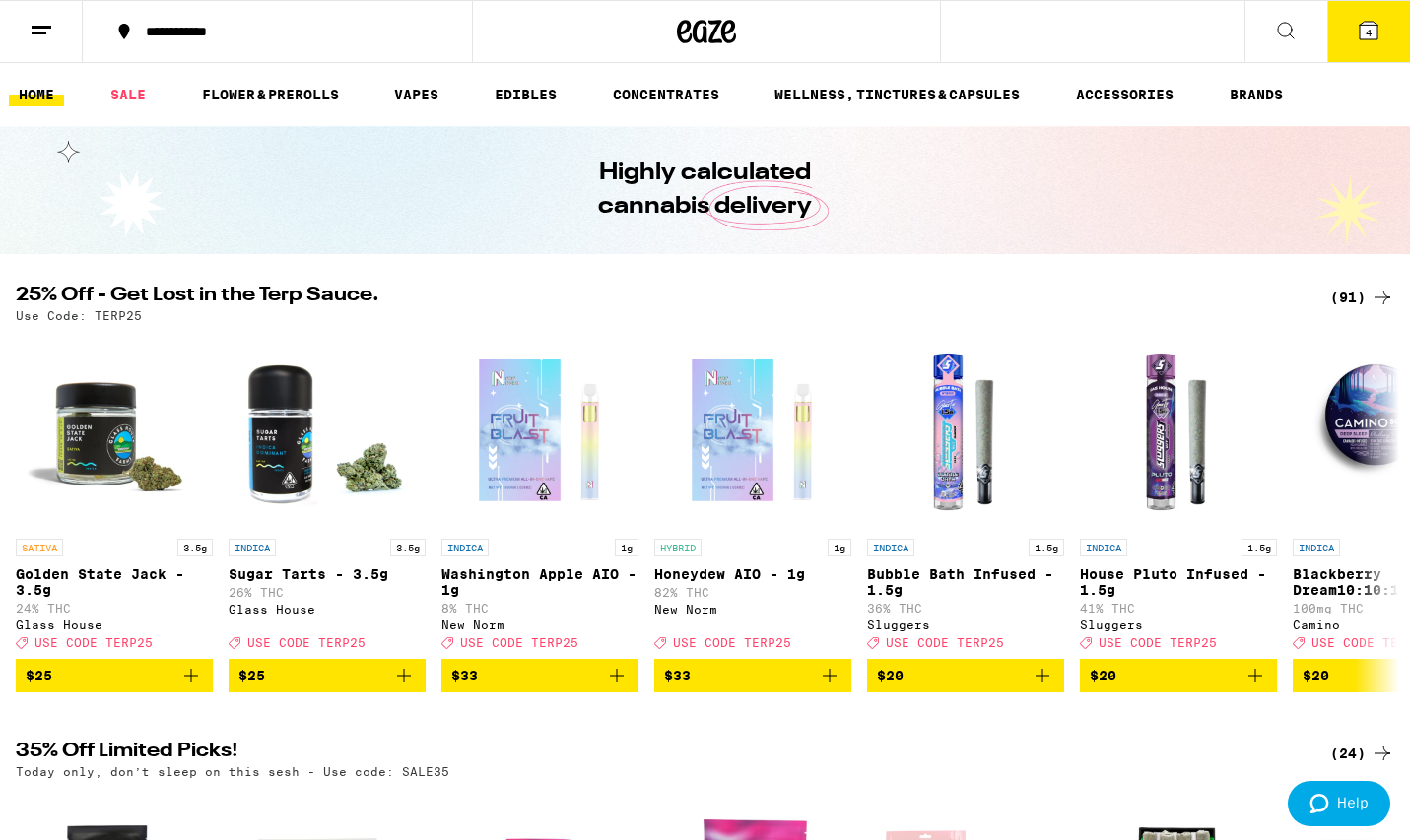scroll, scrollTop: 0, scrollLeft: 0, axis: both 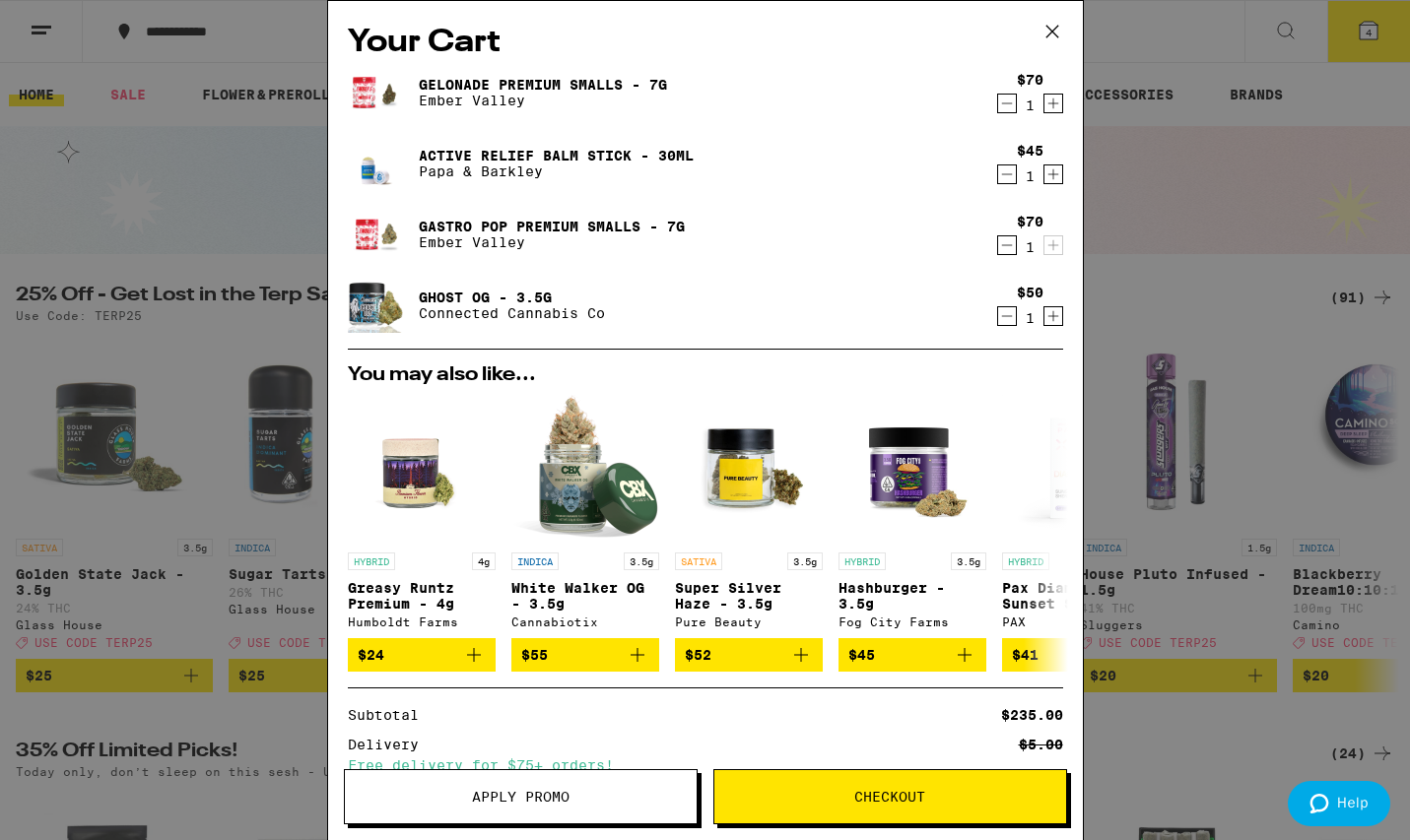 click on "Your Cart [PRODUCT] - 7g [BRAND] $[PRICE] 1 [PRODUCT] - 30mL [BRAND] $[PRICE] 1 [PRODUCT] - 7g [BRAND] $[PRICE] 1 [PRODUCT] - 3.5g [BRAND] $[PRICE] 1 You may also like... HYBRID 4g [PRODUCT] - 4g [BRAND] $[PRICE] INDICA 3.5g [PRODUCT] - 3.5g [BRAND] $[PRICE] SATIVA 3.5g [PRODUCT] - 3.5g [BRAND] $[PRICE] HYBRID 3.5g [PRODUCT] - 3.5g [BRAND] $[PRICE] HYBRID 1g [BRAND]: [PRODUCT] - 1g [BRAND] $[PRICE] SATIVA 7g [PRODUCT] - 7g [BRAND] $[PRICE] INDICA 3.5g [PRODUCT] - 3.5 g [BRAND] $[PRICE] SATIVA 3.5g [PRODUCT] Smalls - 3.5g [BRAND] $[PRICE] INDICA 7g [PRODUCT] Smalls - 7g [BRAND] $[PRICE] Subtotal $[PRICE] Delivery $[PRICE] Free delivery for $[PRICE]+ orders! Taxes & Fees More Info $[PRICE] Promo: [PROMO_CODE] -$[PRICE] Order Total $[PRICE] ⚠️ www.P65Warnings.ca.gov Apply Promo Checkout" at bounding box center (705, 420) 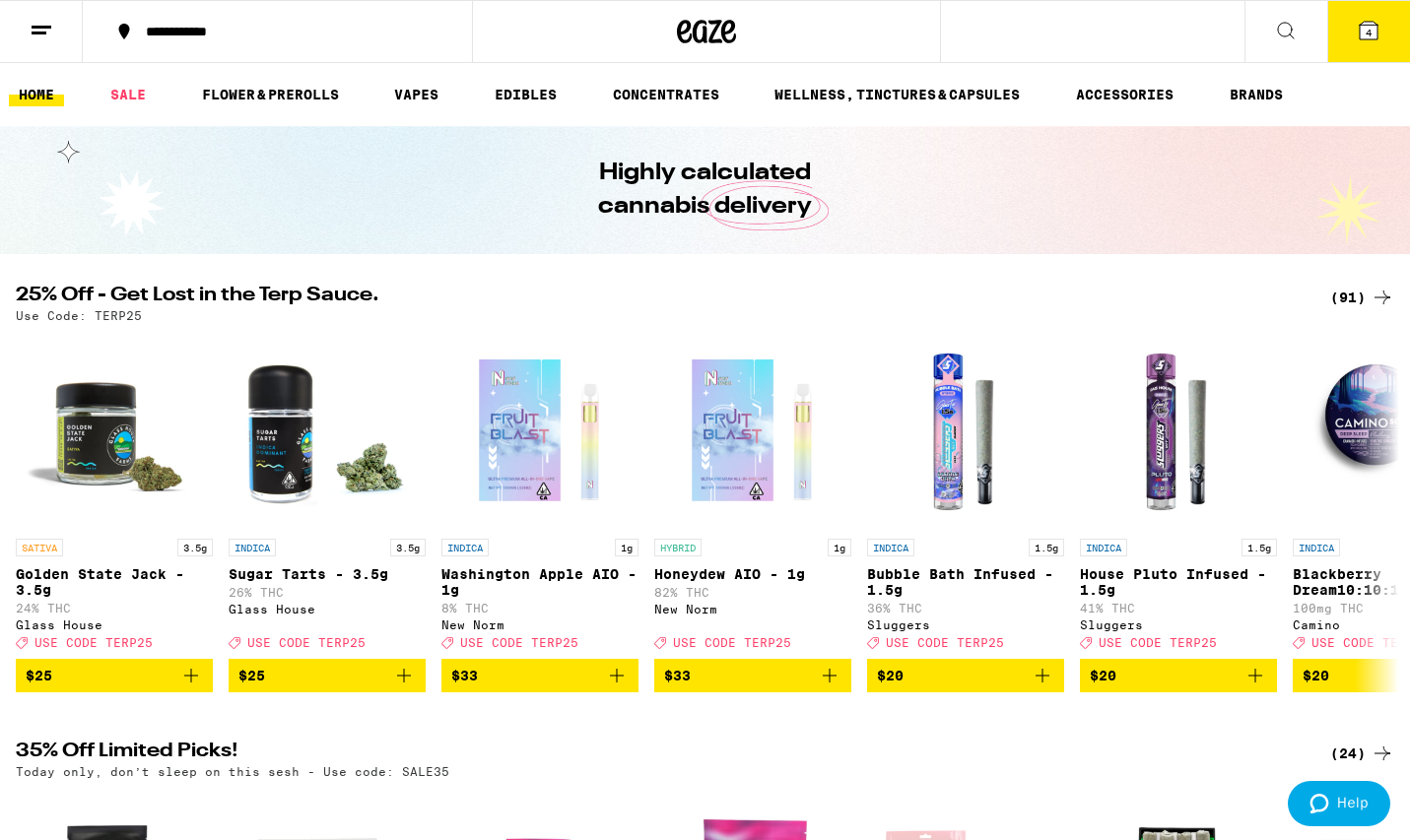 scroll, scrollTop: 0, scrollLeft: 0, axis: both 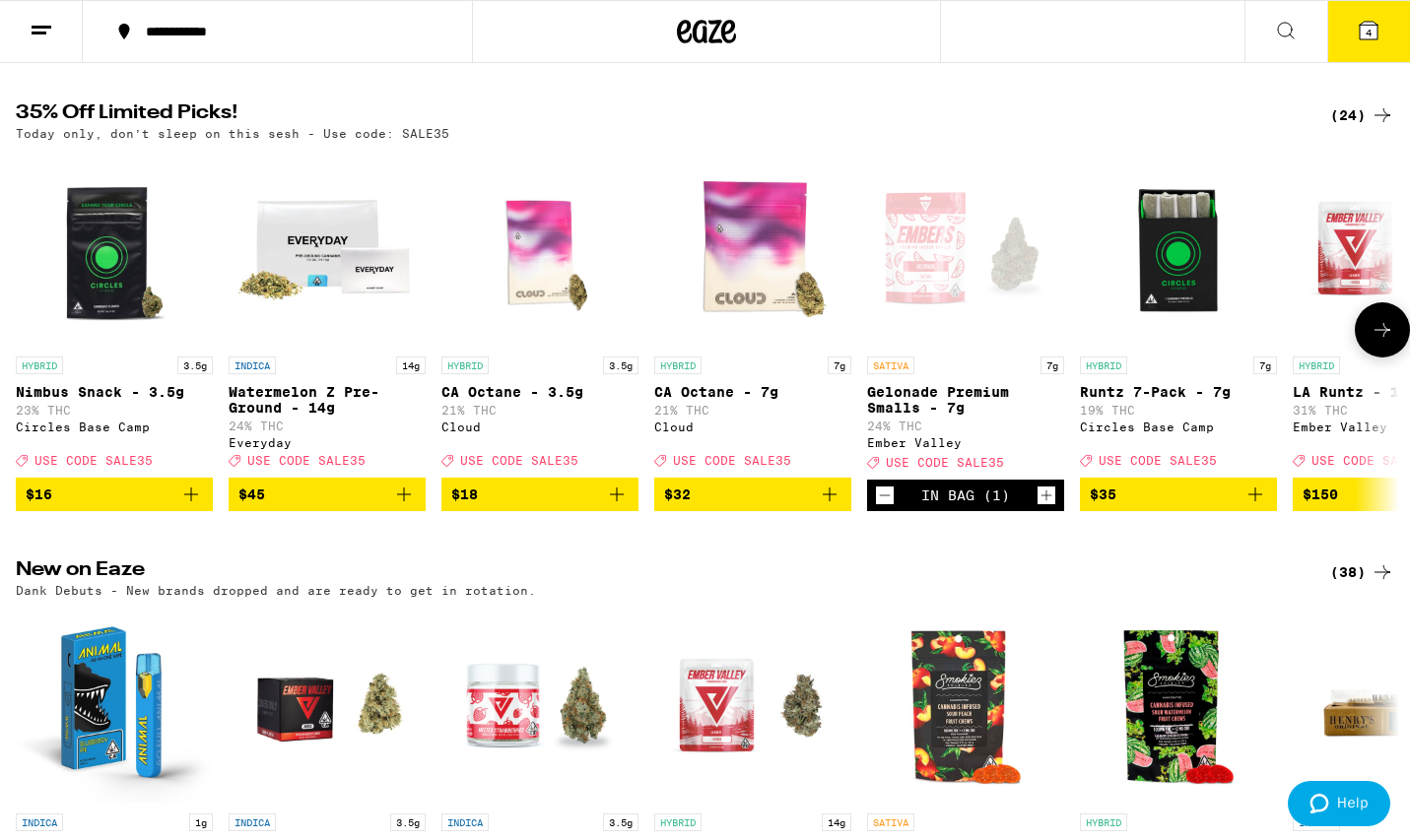 click at bounding box center (1382, 330) 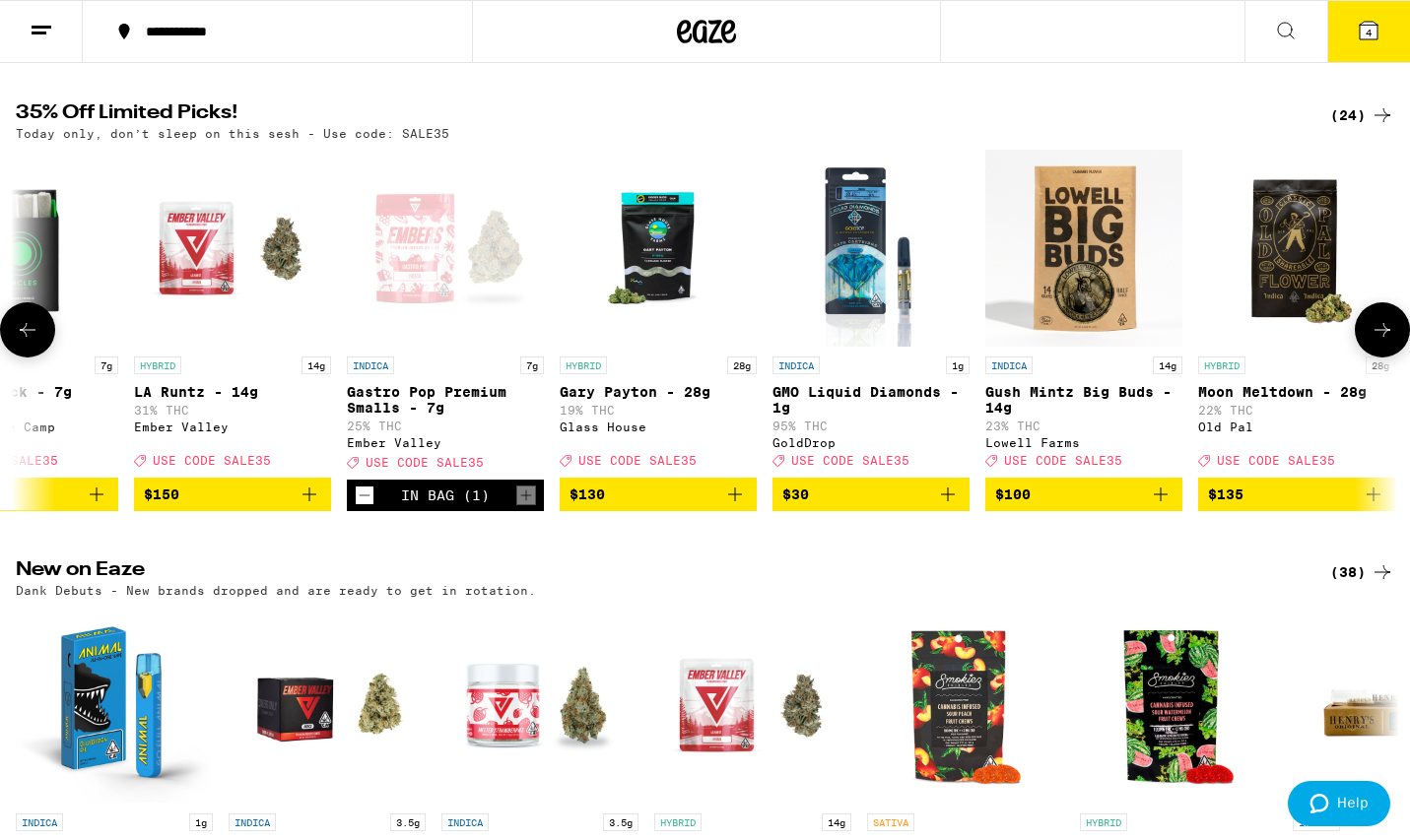 scroll, scrollTop: 0, scrollLeft: 1164, axis: horizontal 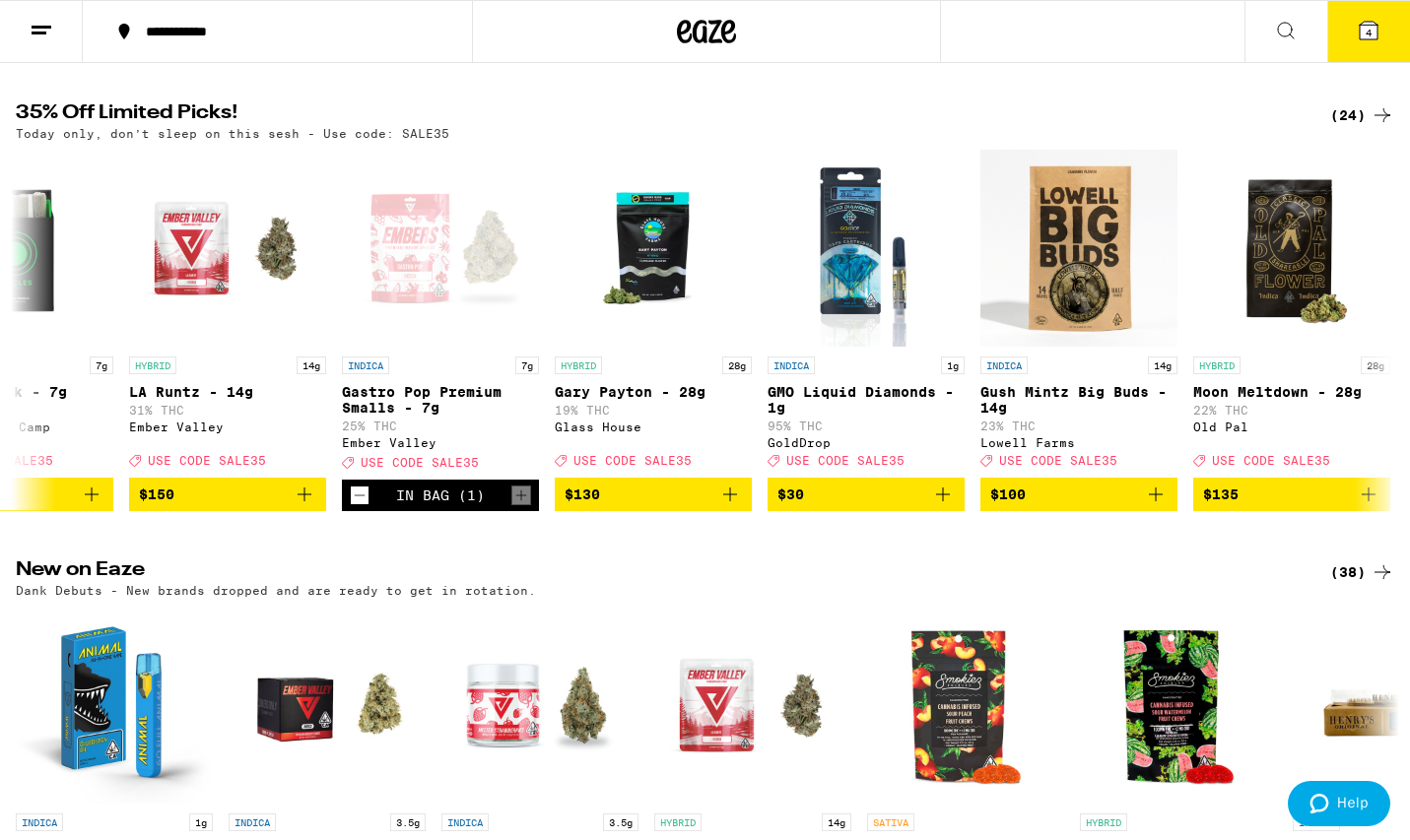 click on "4" at bounding box center [1369, 32] 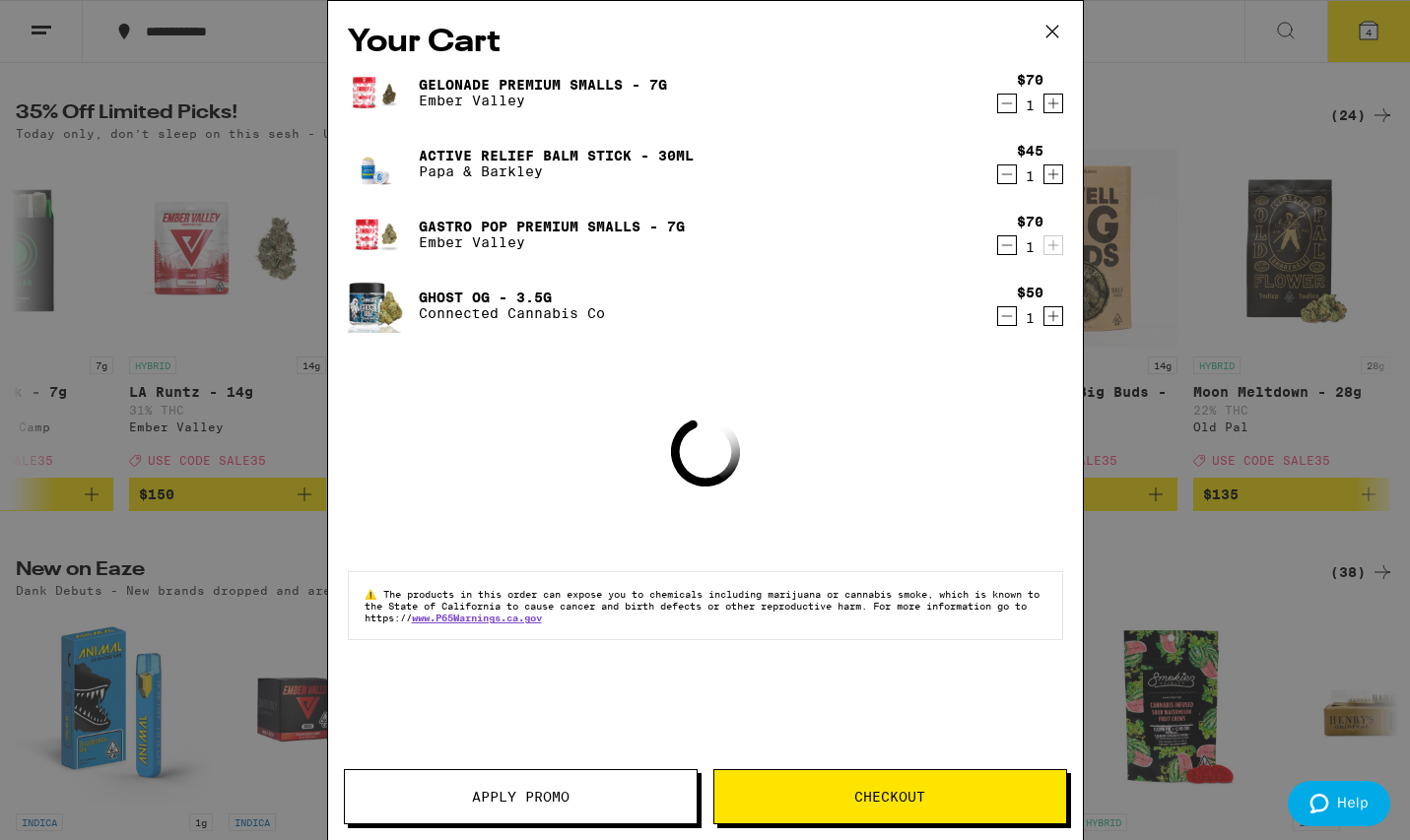 click at bounding box center (1007, 103) 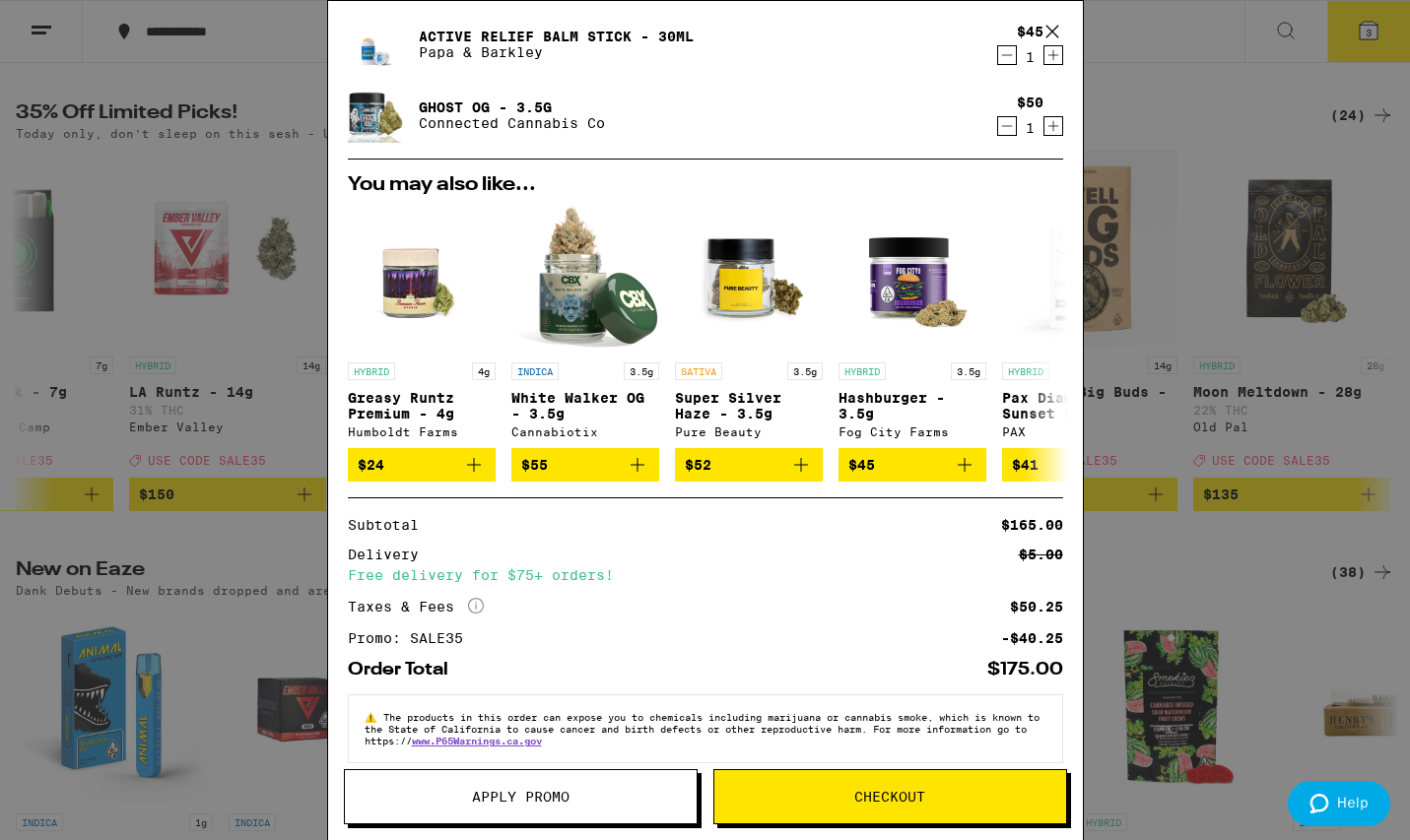 scroll, scrollTop: 149, scrollLeft: 0, axis: vertical 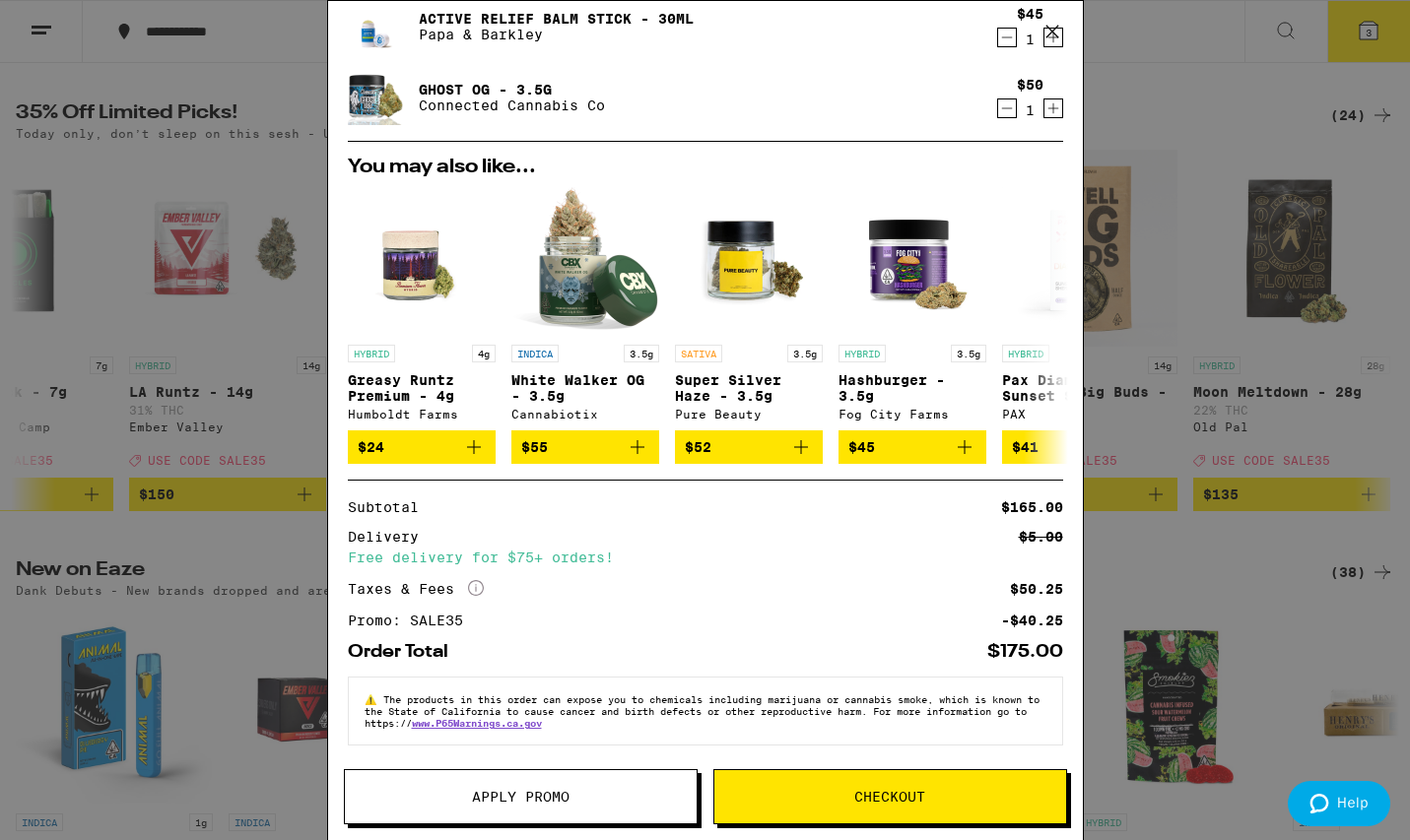 click on "Checkout" at bounding box center [890, 797] 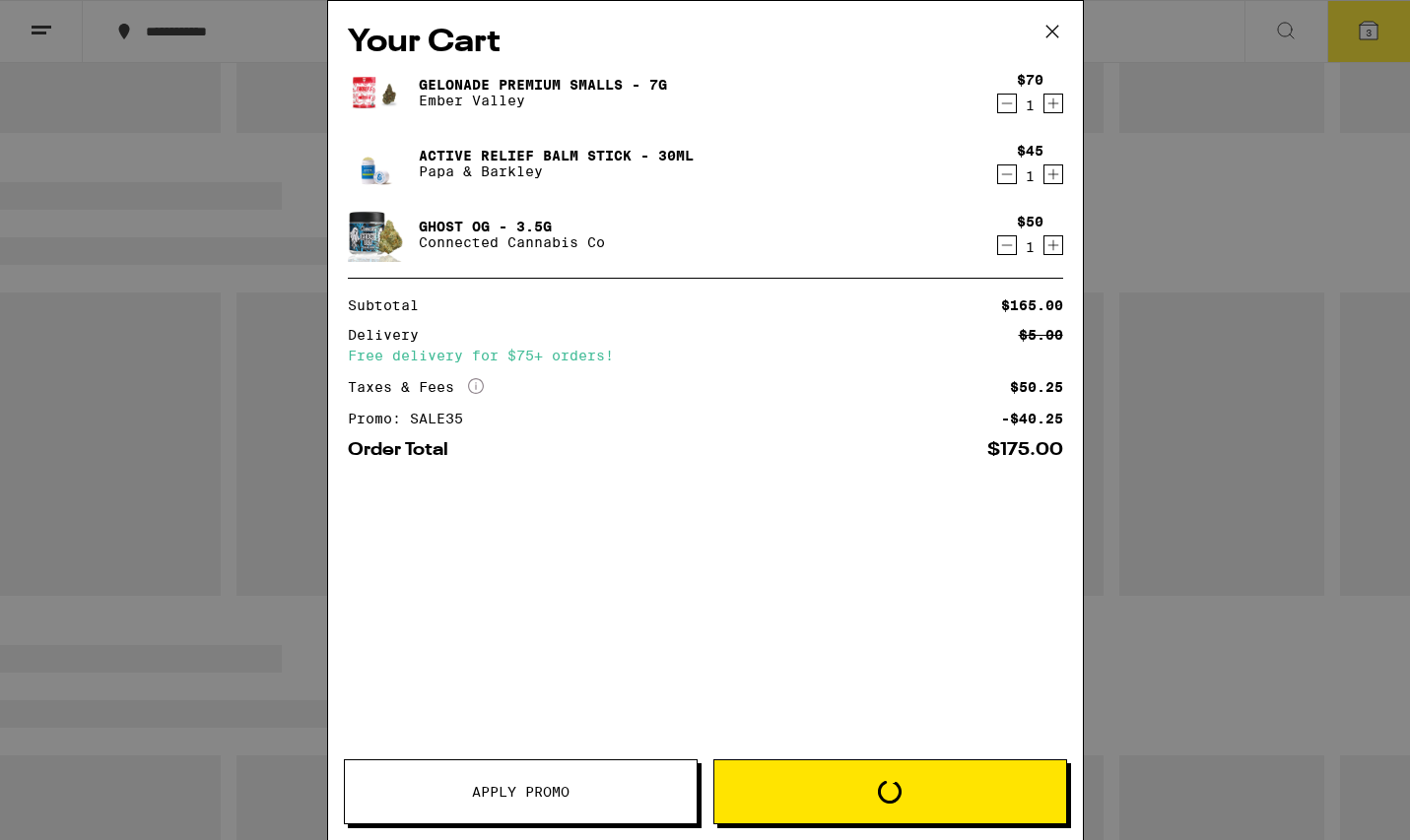 scroll, scrollTop: 0, scrollLeft: 0, axis: both 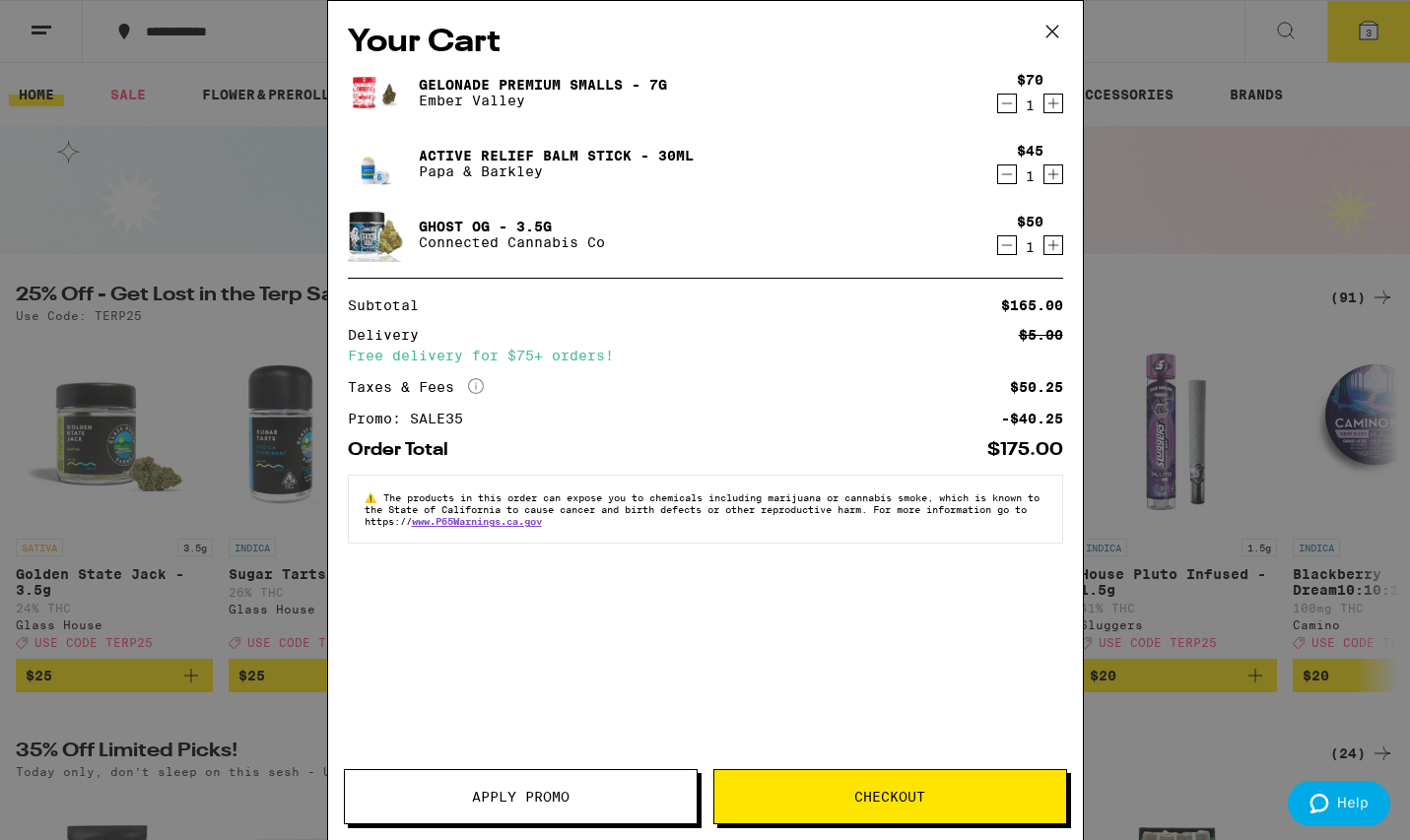 click at bounding box center (1007, 103) 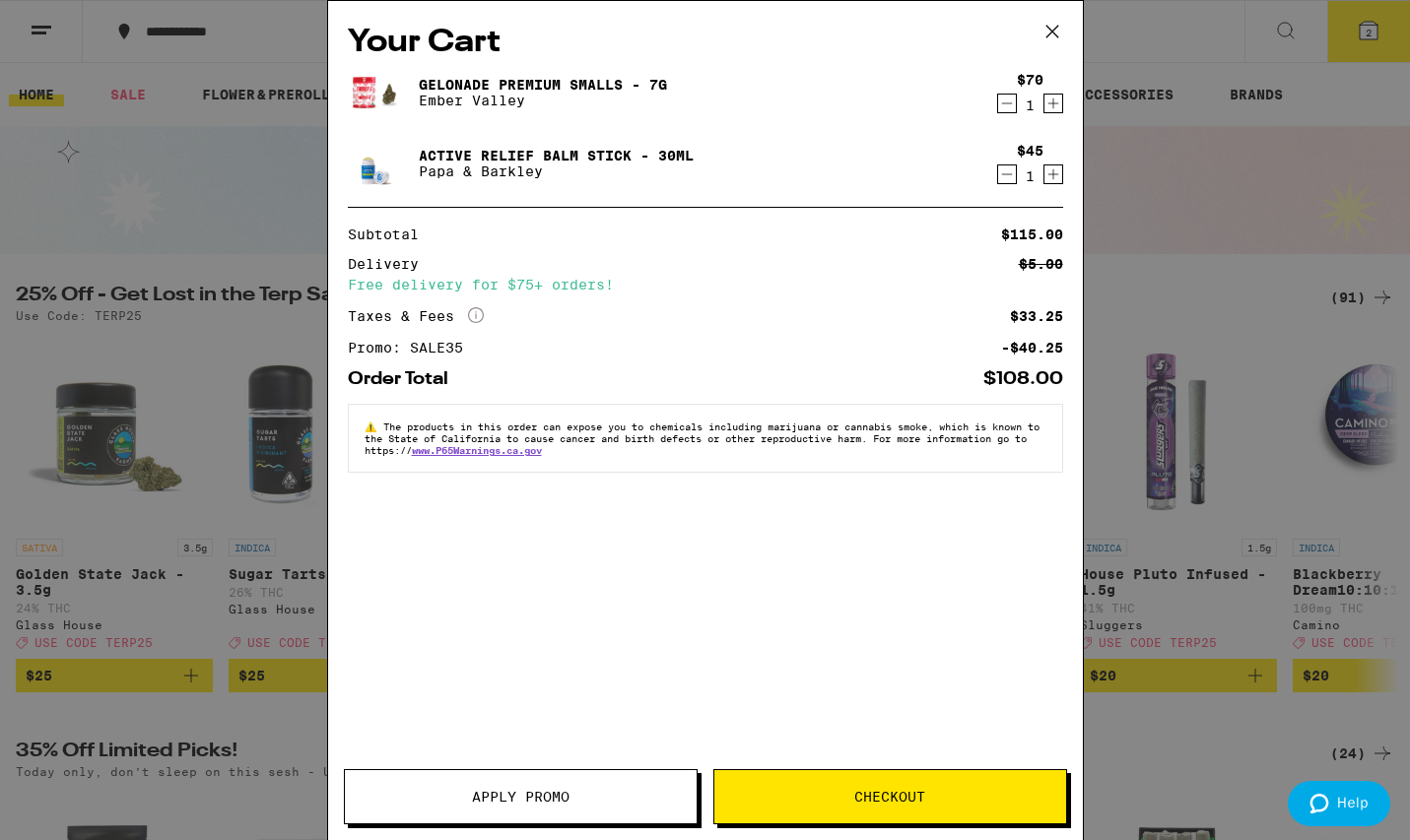 click at bounding box center [1052, 32] 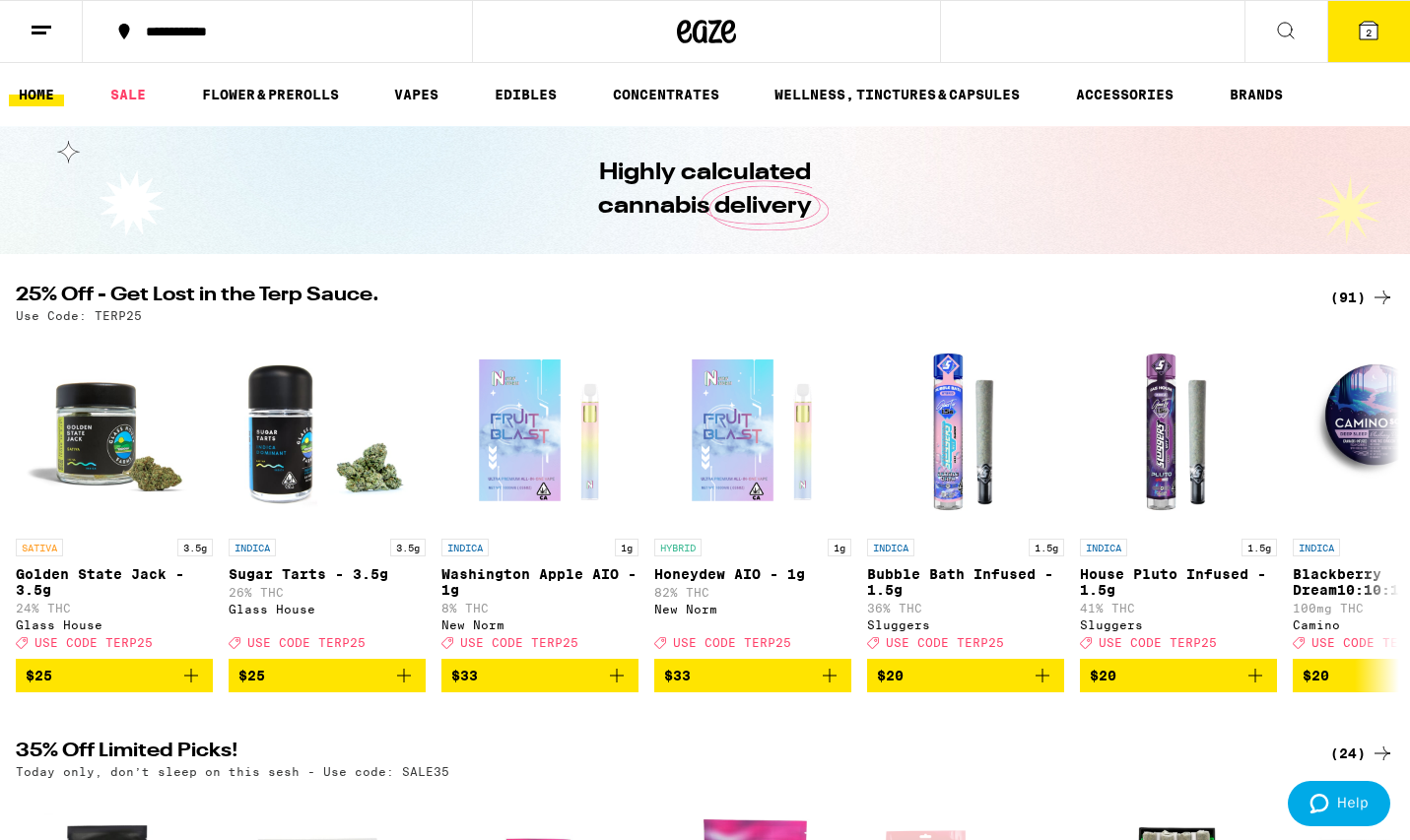scroll, scrollTop: 0, scrollLeft: 0, axis: both 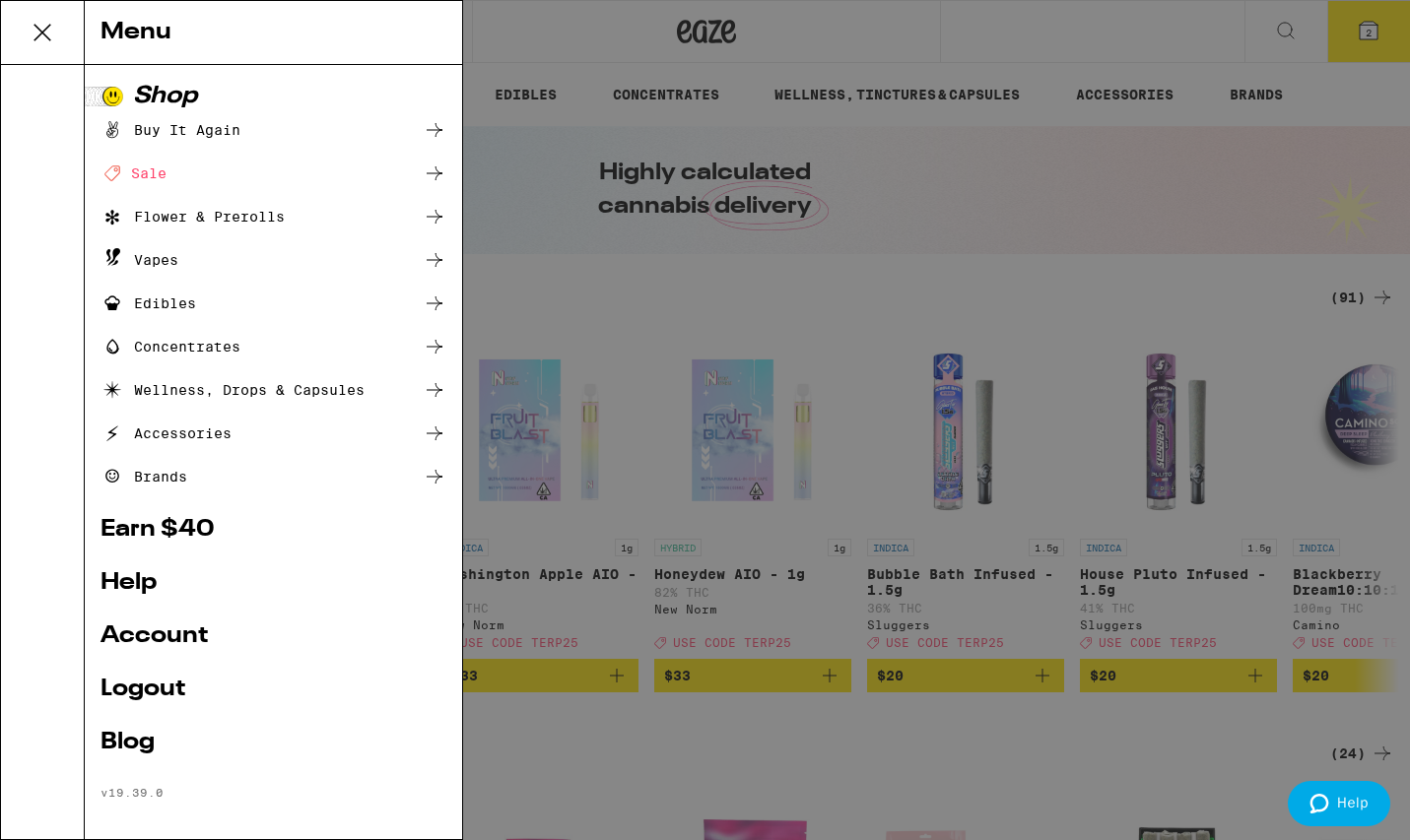 click at bounding box center [42, 32] 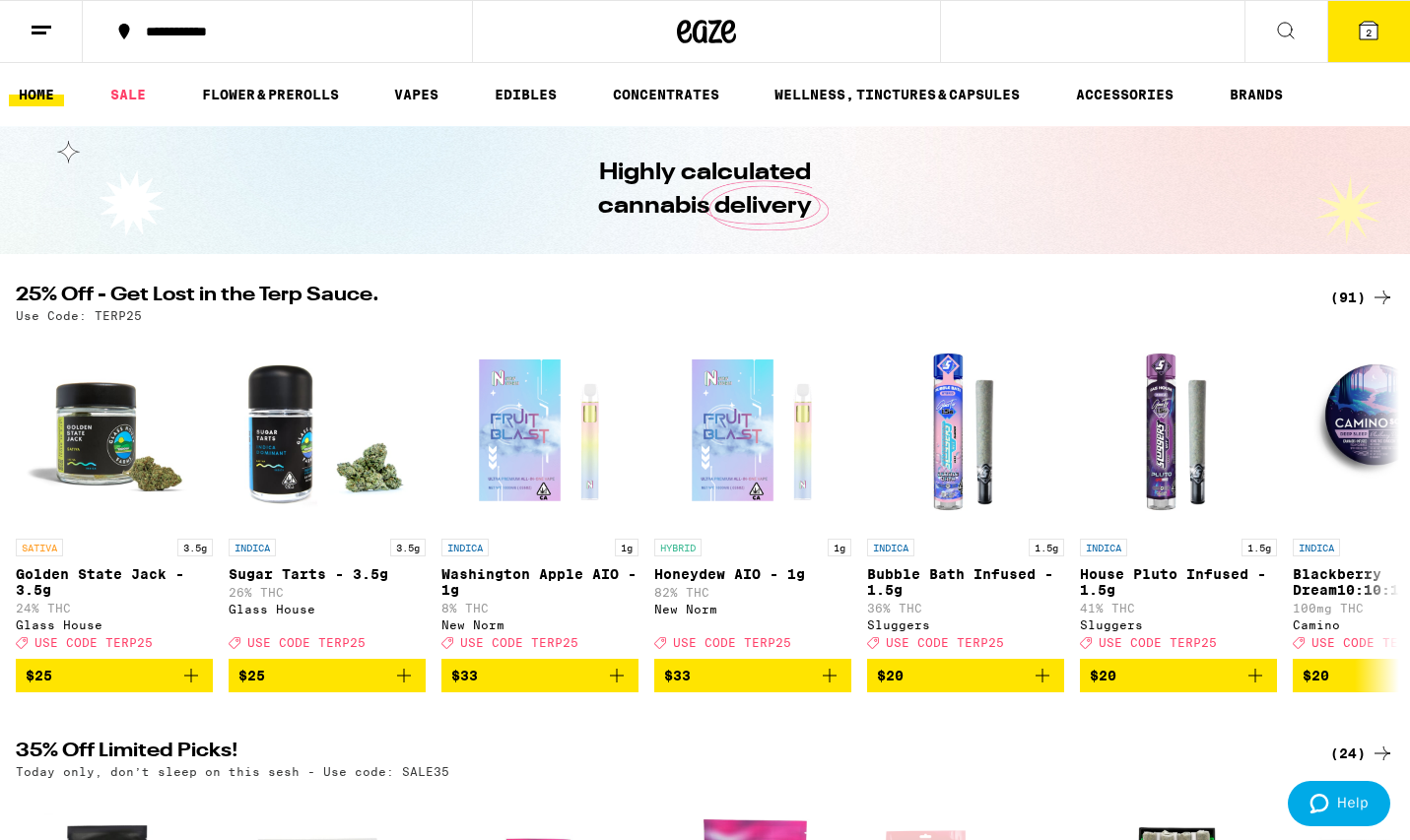 click on "HOME" at bounding box center (36, 95) 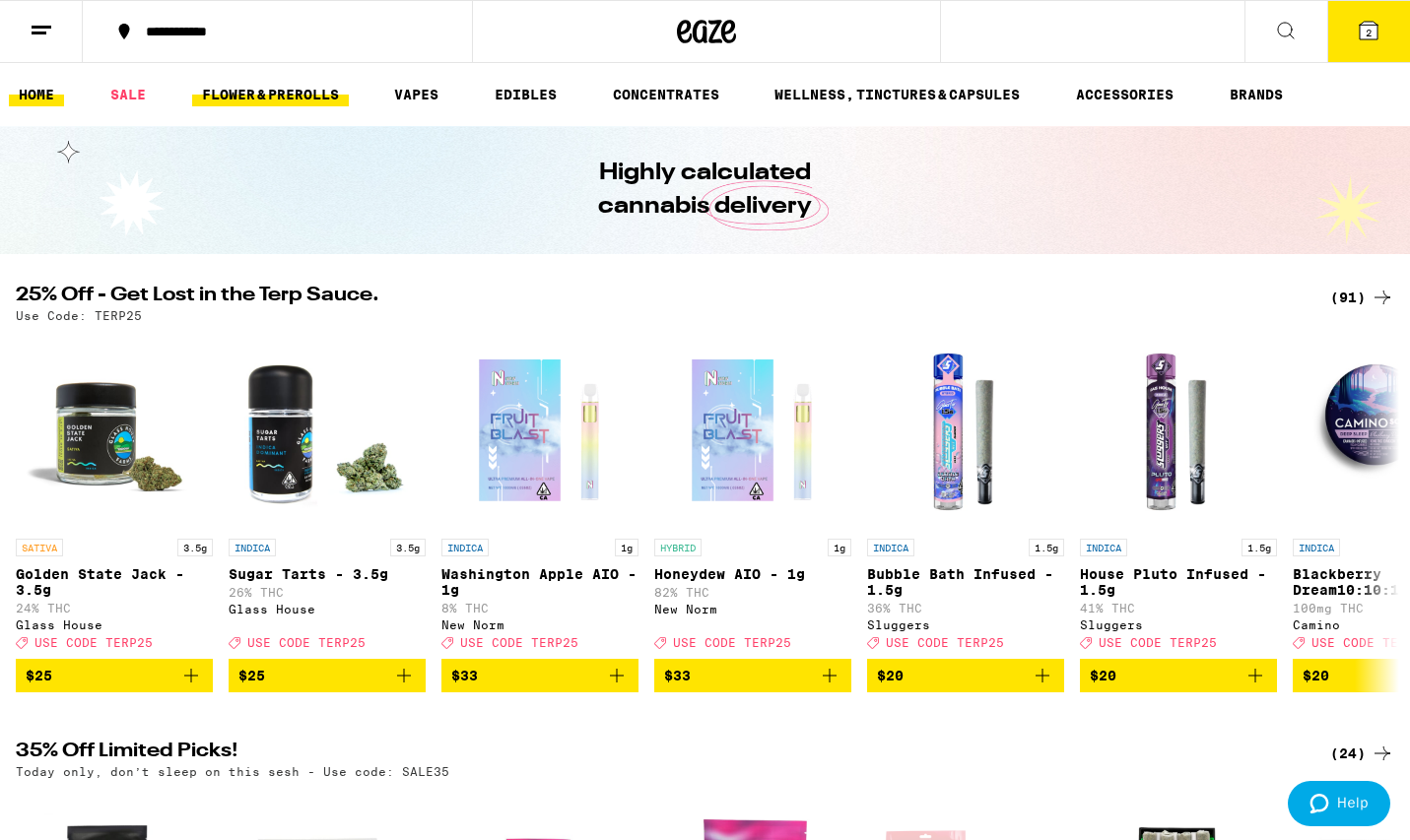 click on "FLOWER & PREROLLS" at bounding box center [270, 95] 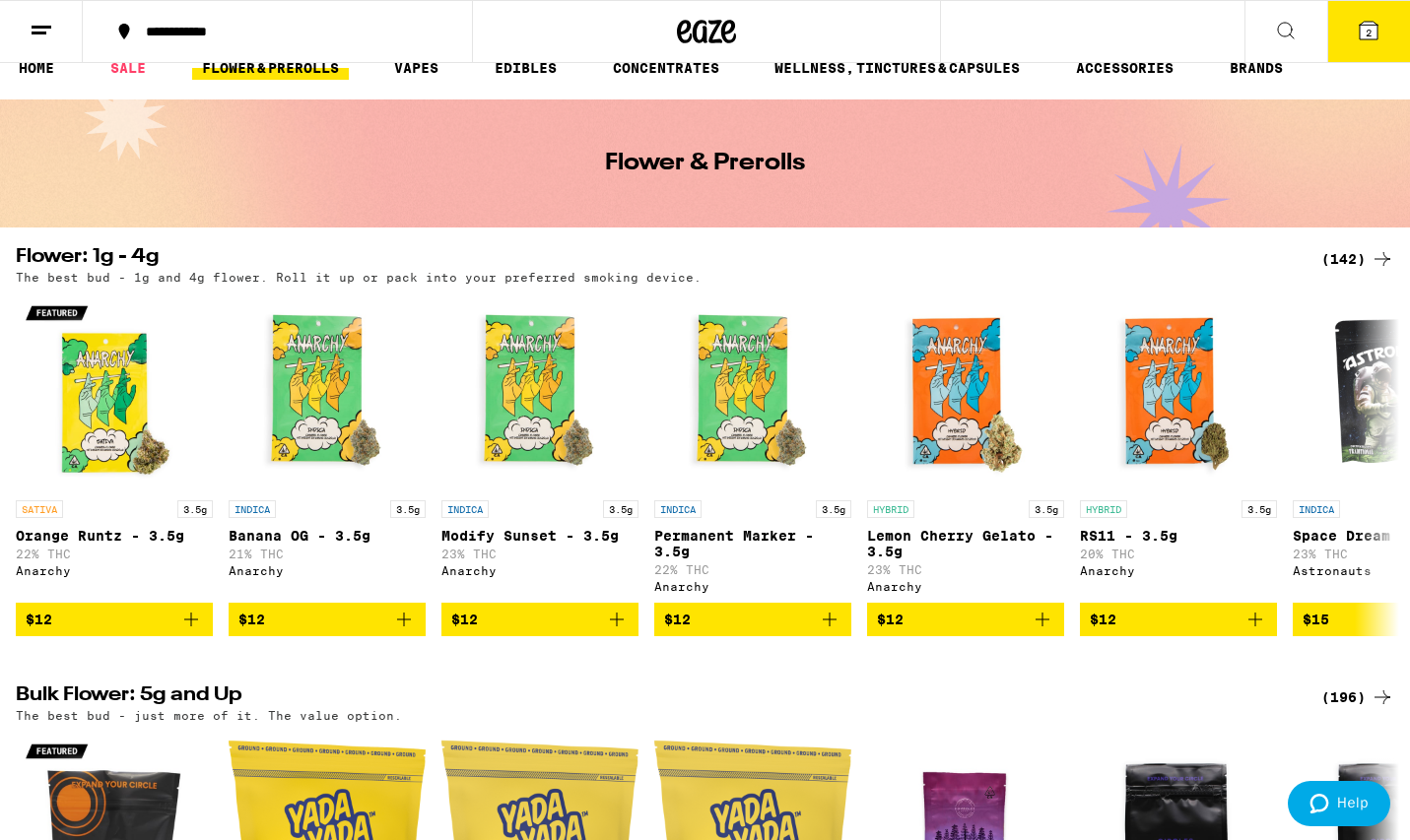 scroll, scrollTop: 26, scrollLeft: 0, axis: vertical 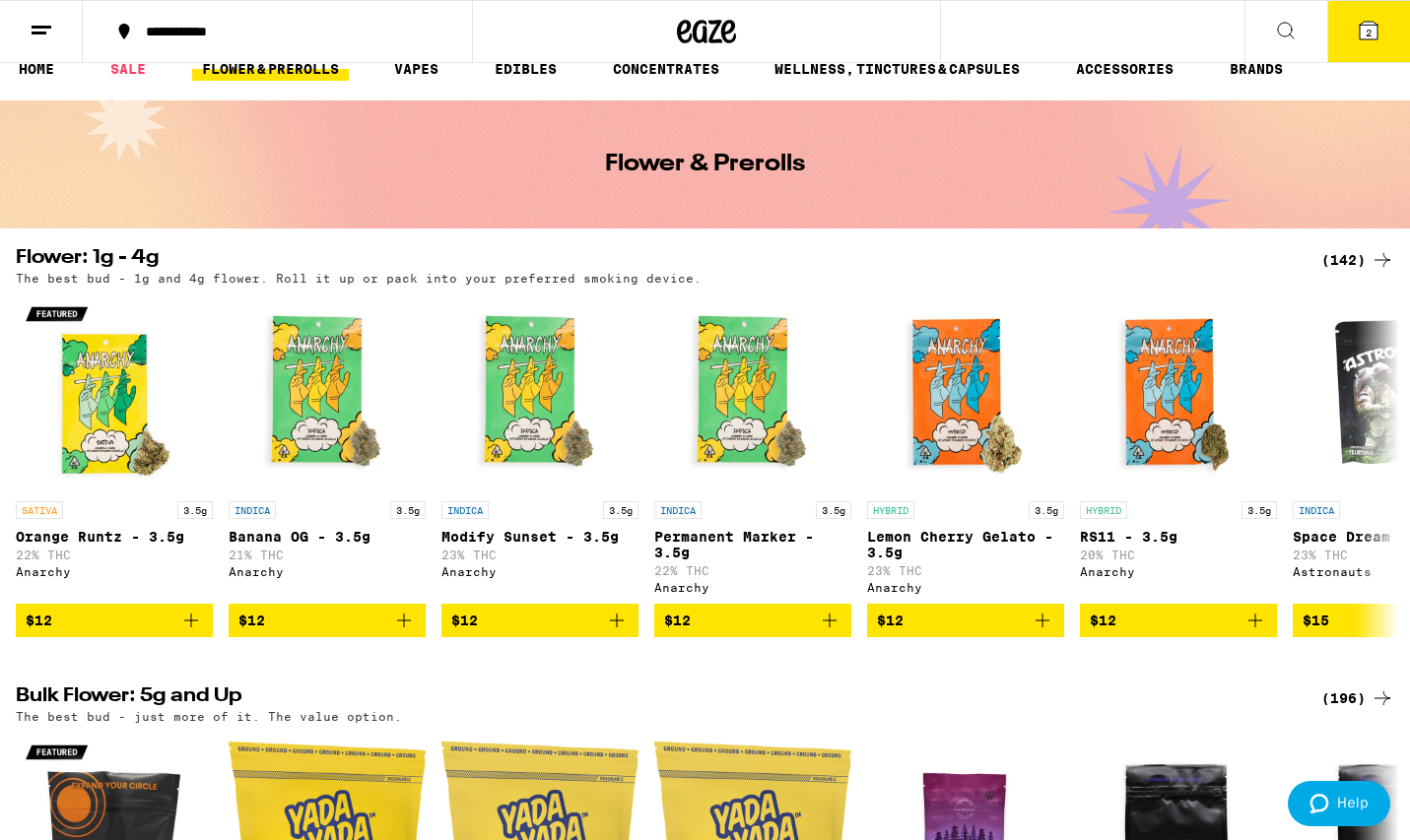 click on "(142)" at bounding box center (1358, 260) 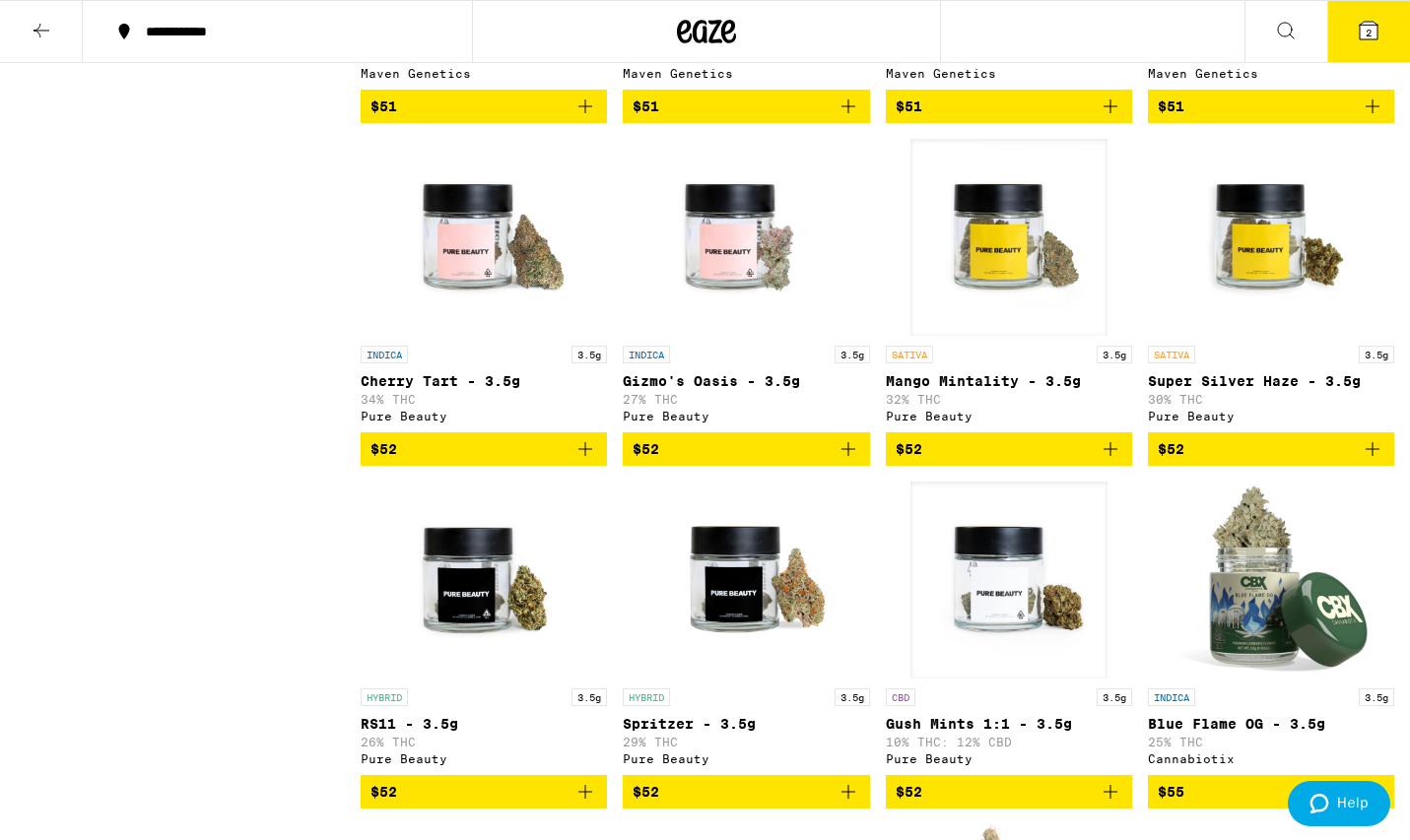 scroll, scrollTop: 10062, scrollLeft: 0, axis: vertical 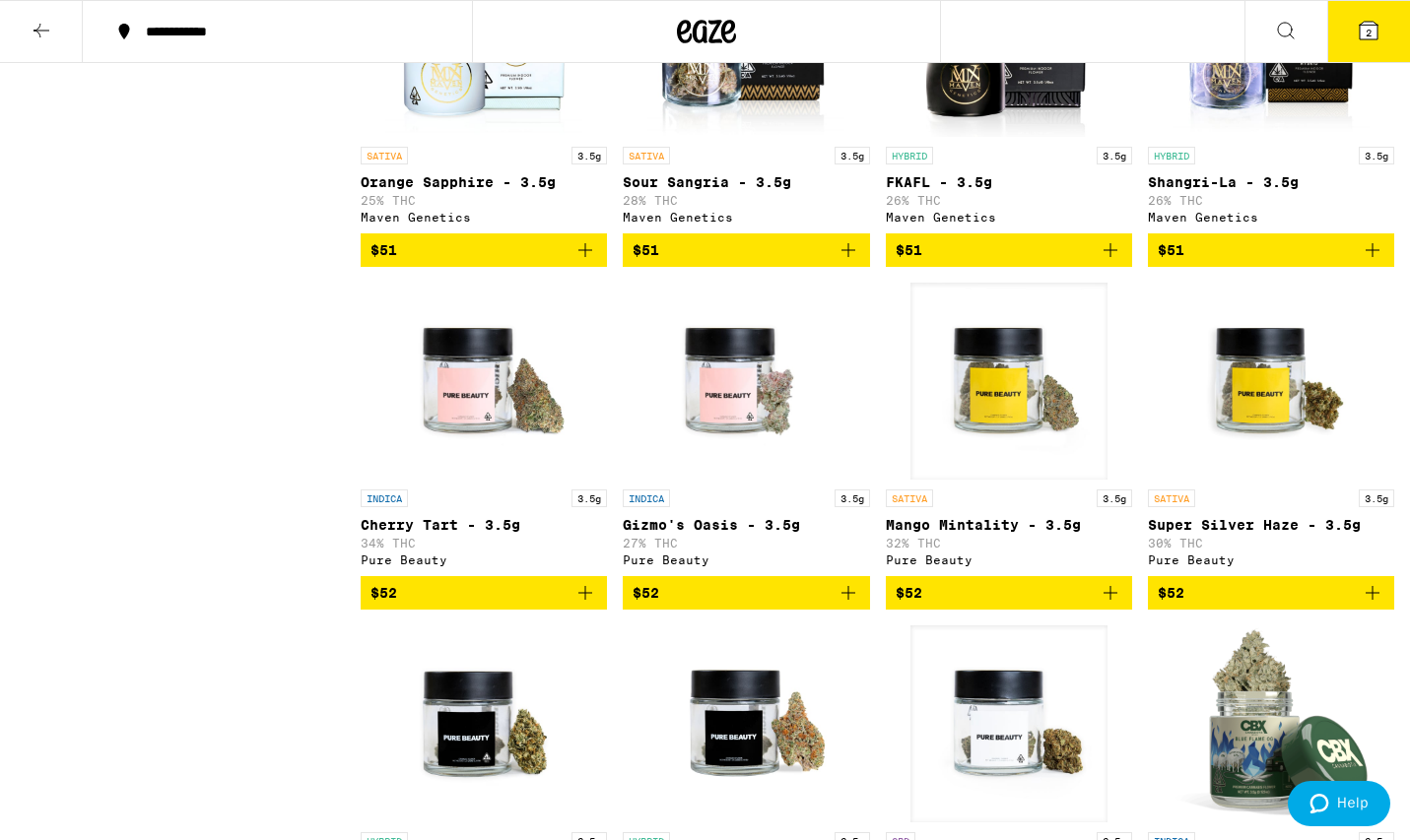 click on "2" at bounding box center (1369, 32) 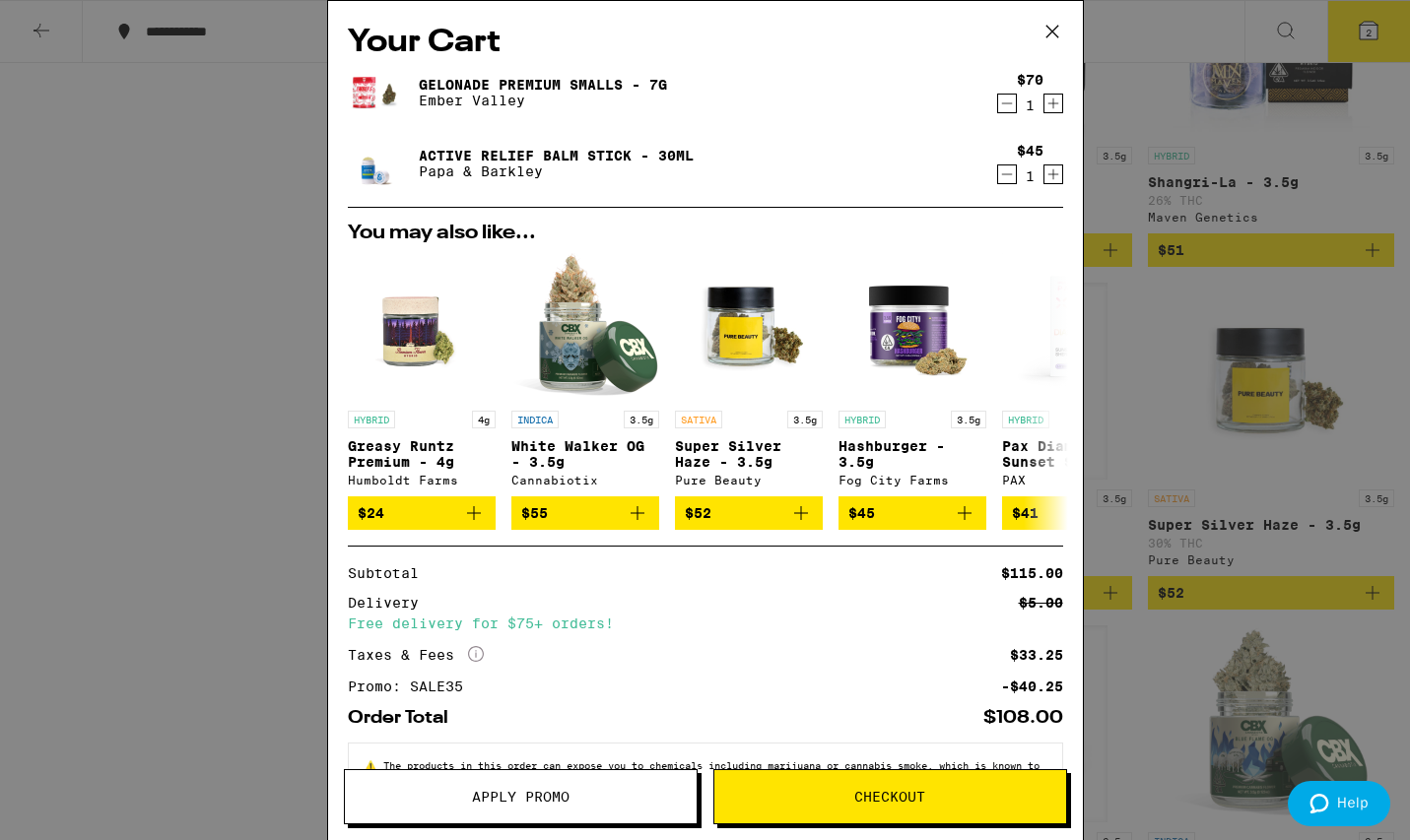 click on "Checkout" at bounding box center [890, 797] 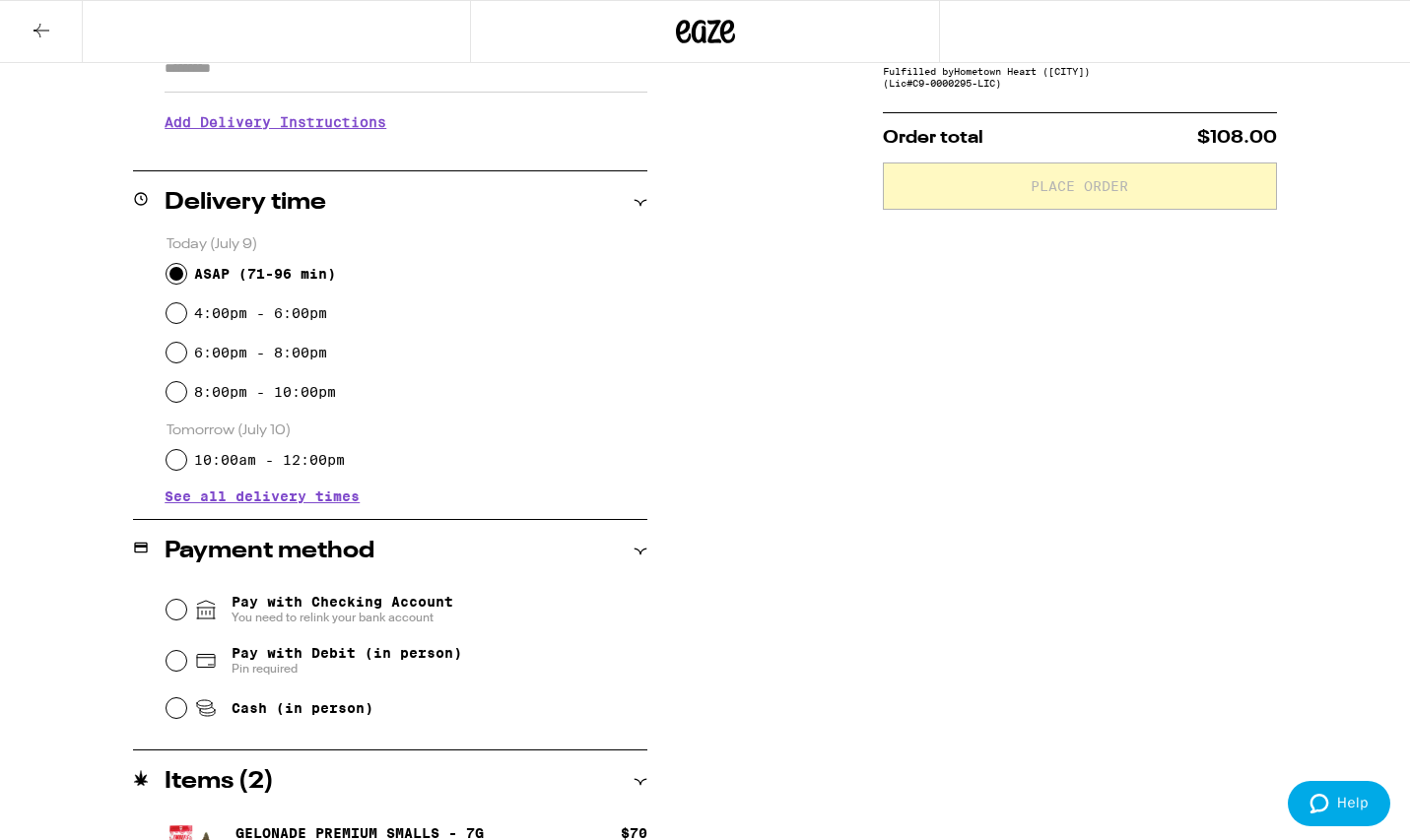 scroll, scrollTop: 392, scrollLeft: 0, axis: vertical 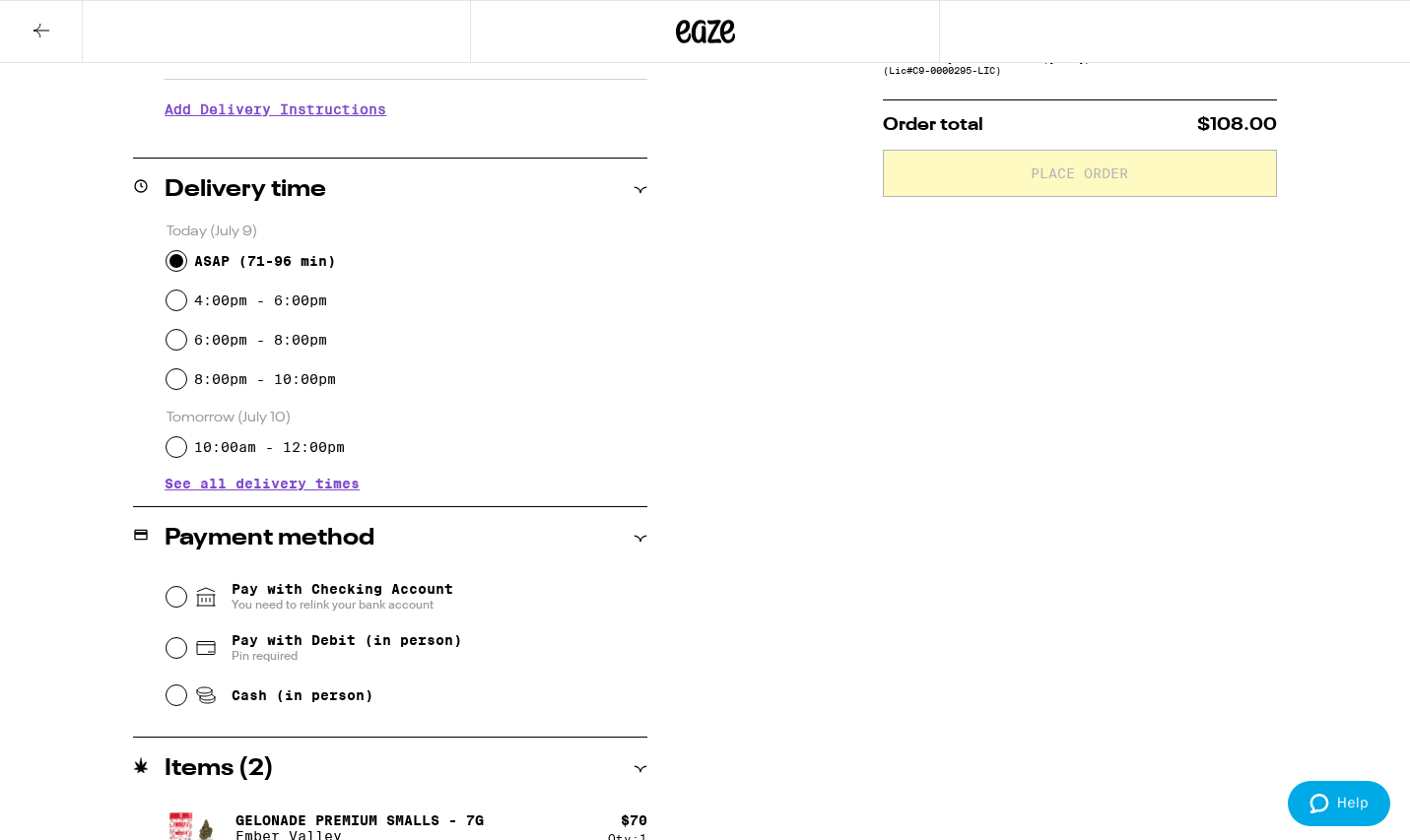 click on "Pay with Debit (in person)" at bounding box center (347, 640) 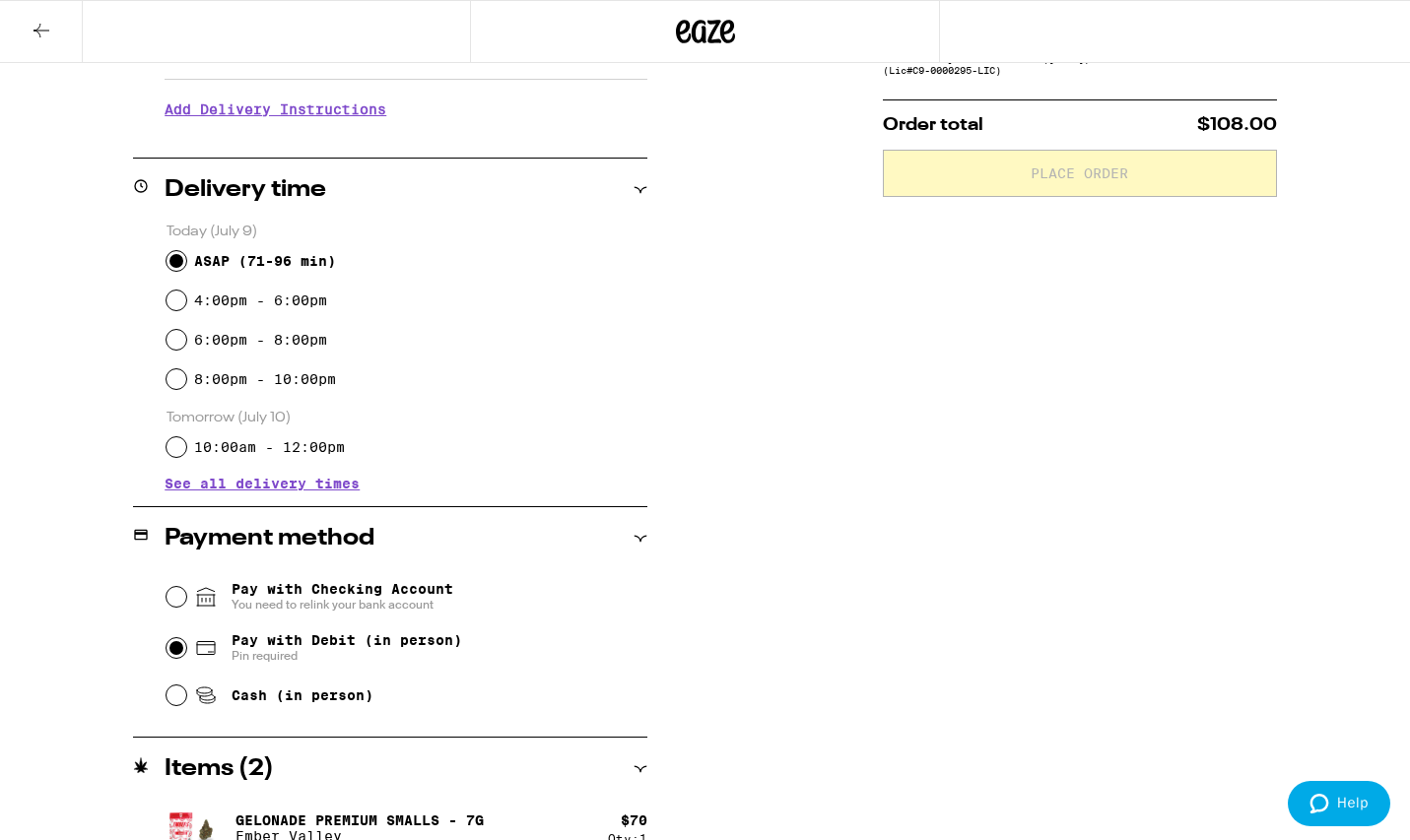 click on "Pay with Debit (in person) Pin required" at bounding box center [176, 648] 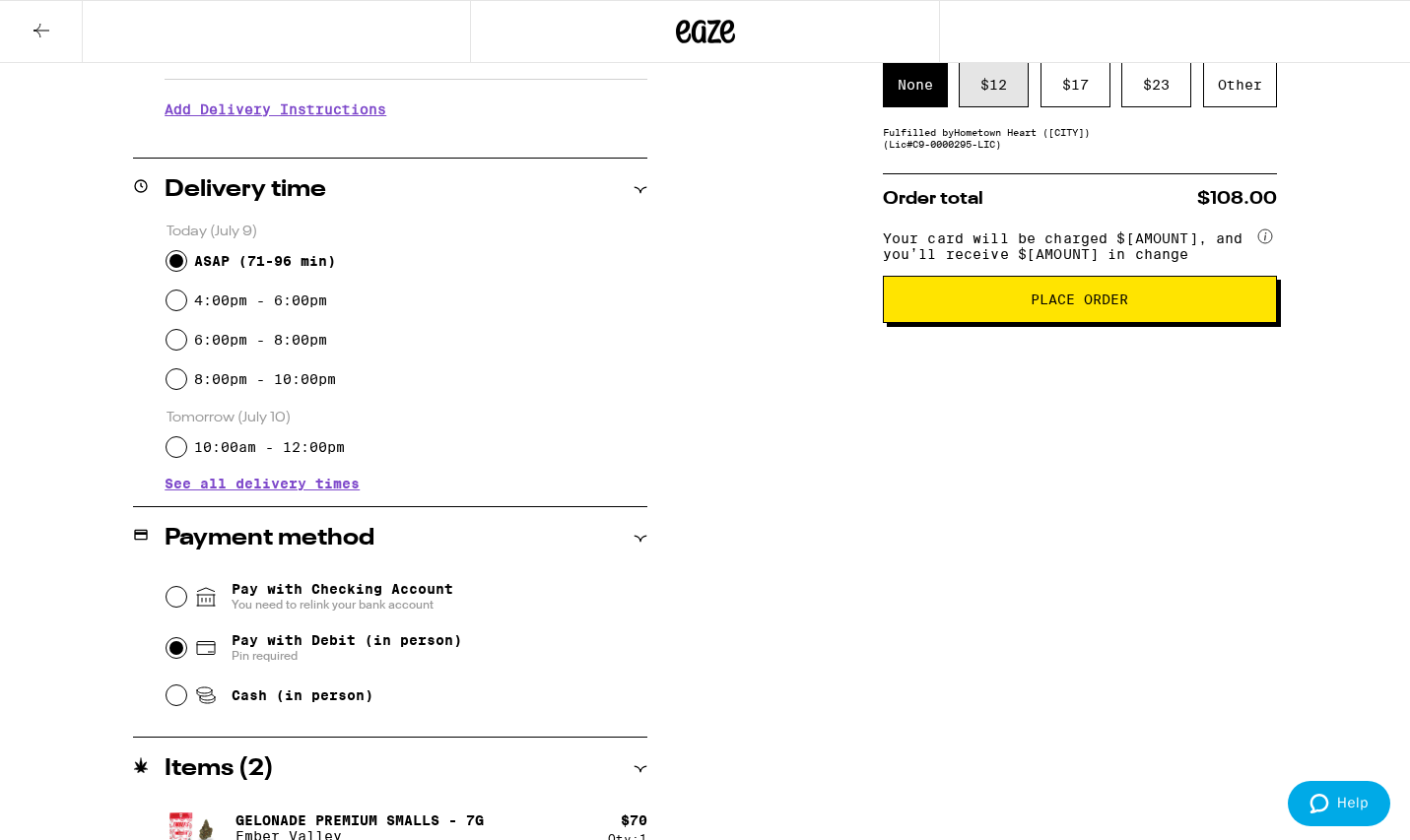 click on "$ 12" at bounding box center (993, 85) 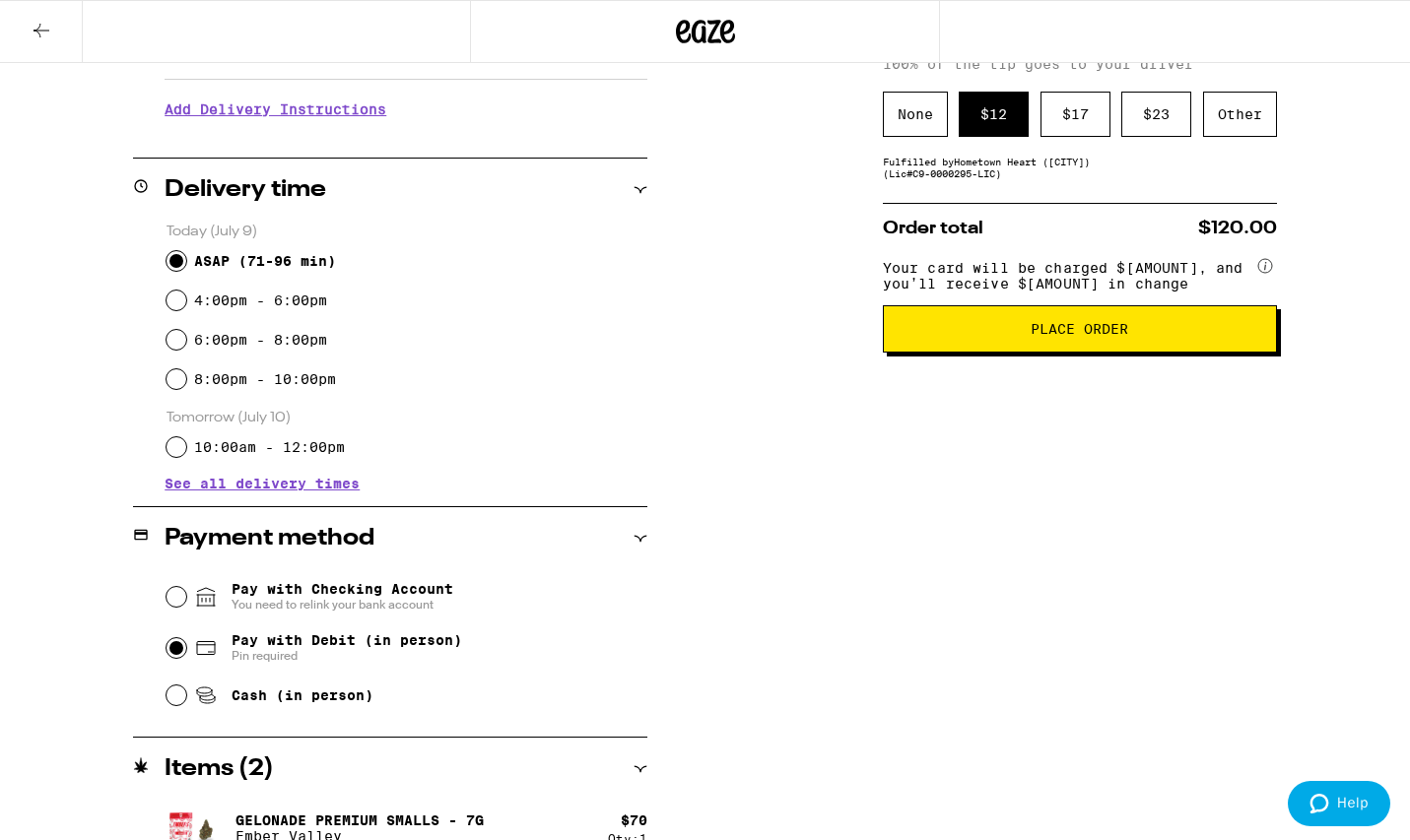 click on "Place Order" at bounding box center (1080, 329) 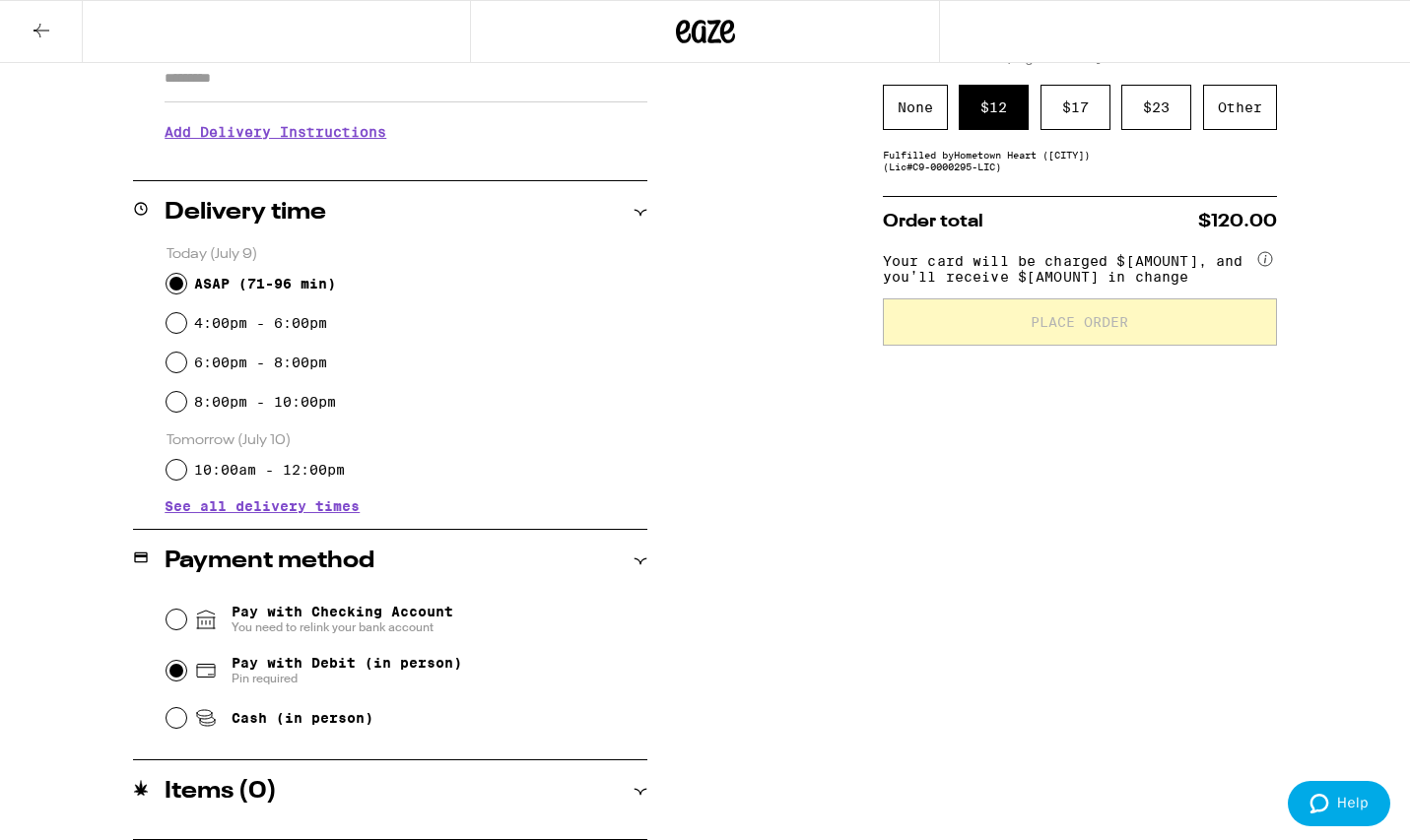 scroll, scrollTop: 432, scrollLeft: 0, axis: vertical 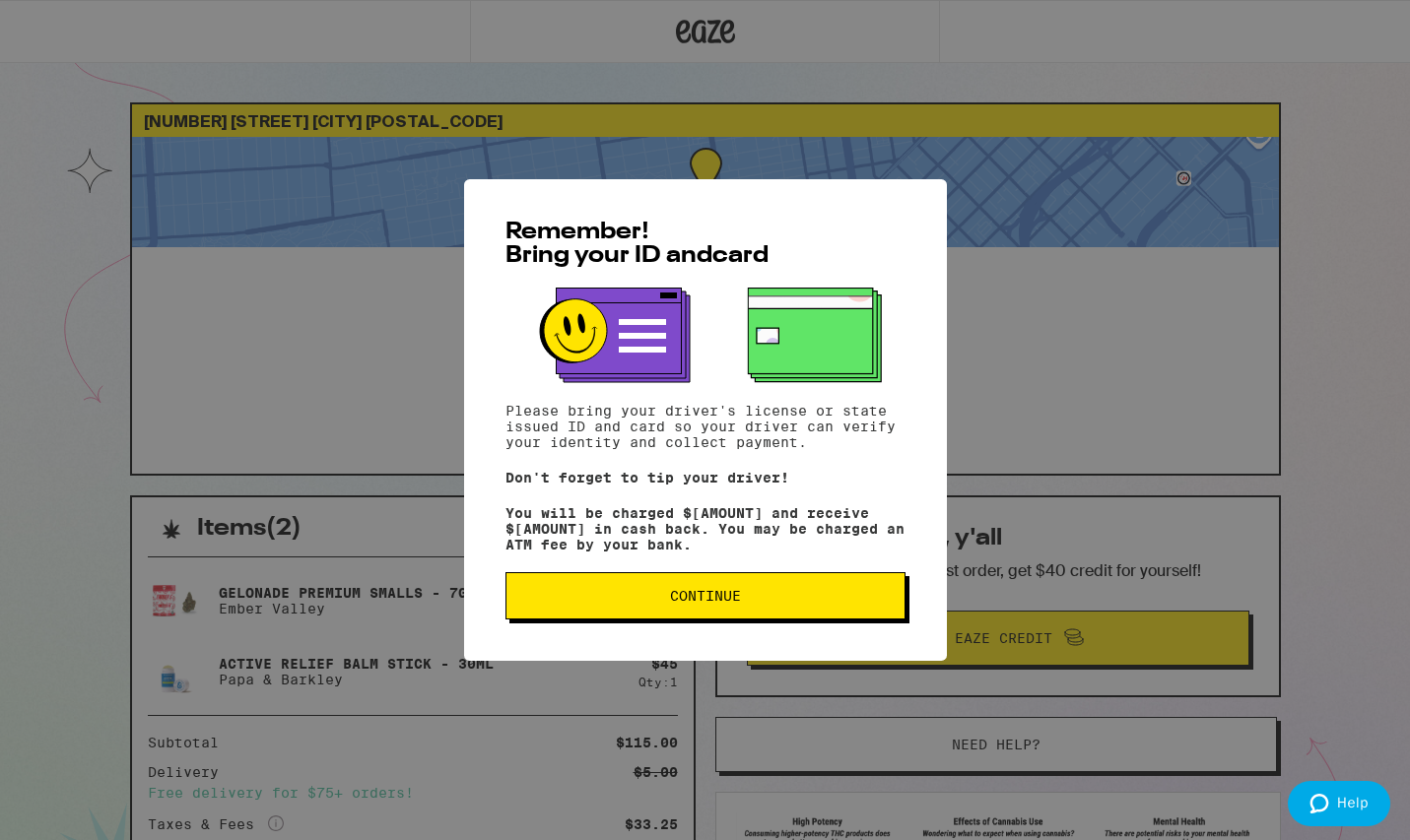 click on "Continue" at bounding box center [705, 596] 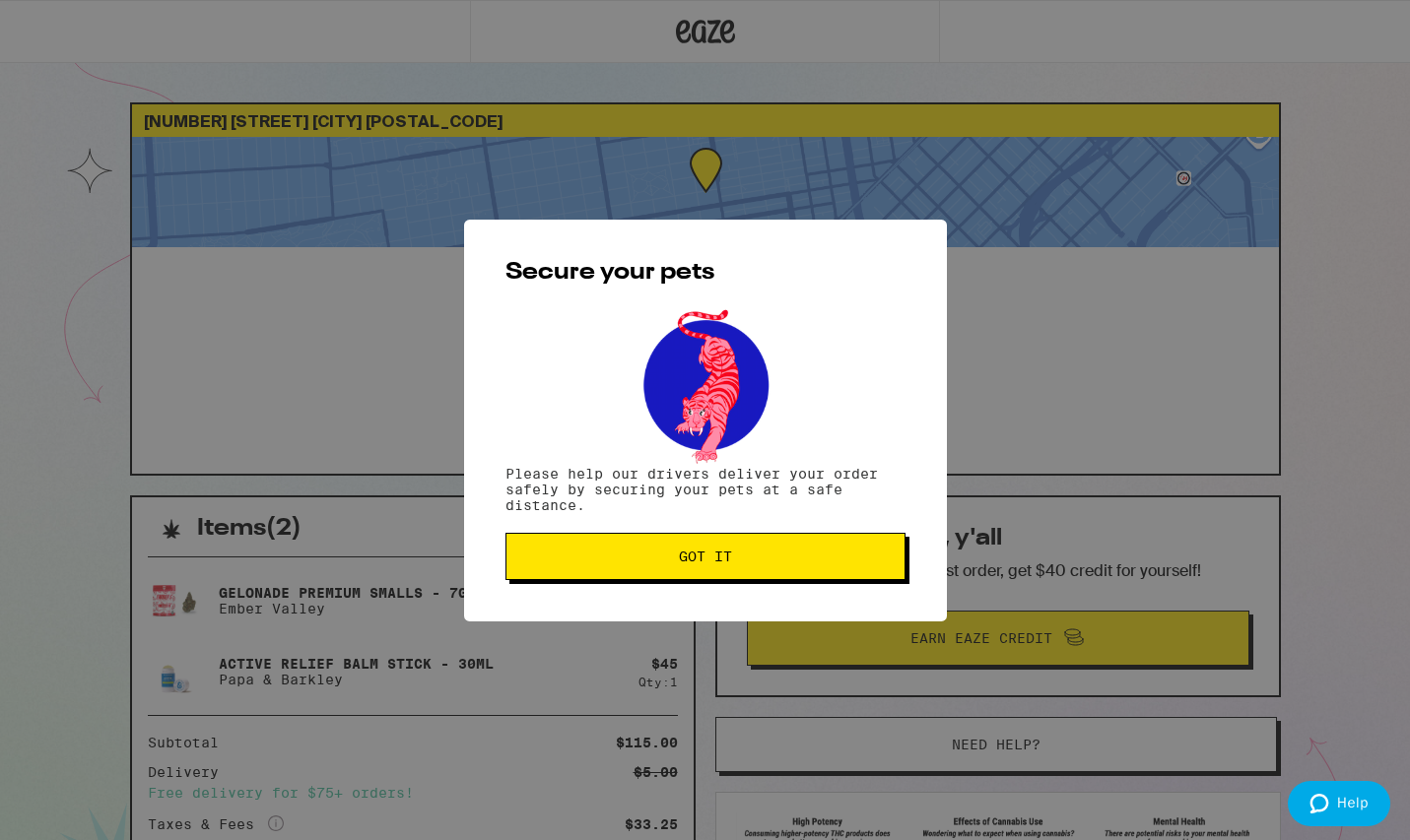 click on "Got it" at bounding box center [705, 556] 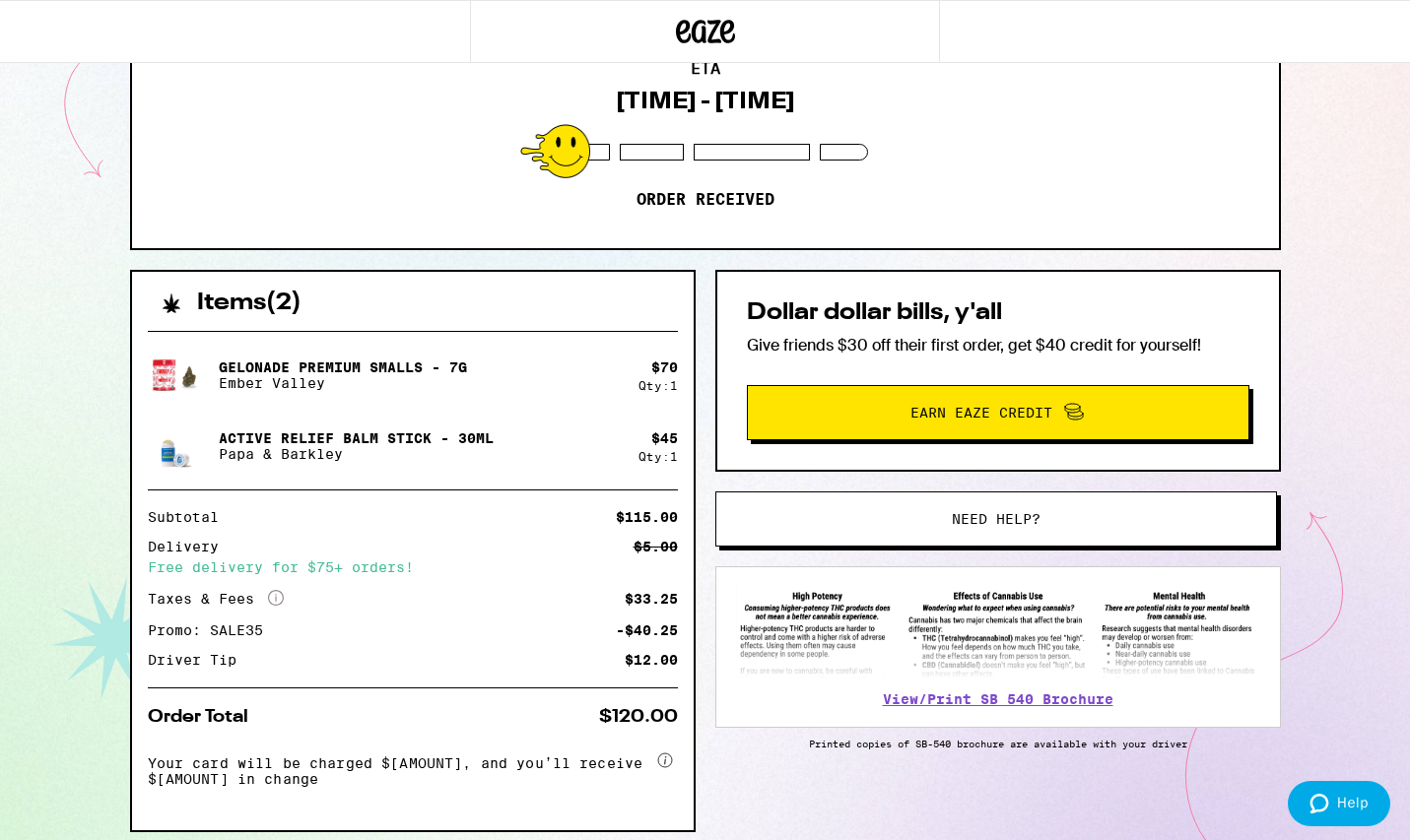scroll, scrollTop: 227, scrollLeft: 0, axis: vertical 